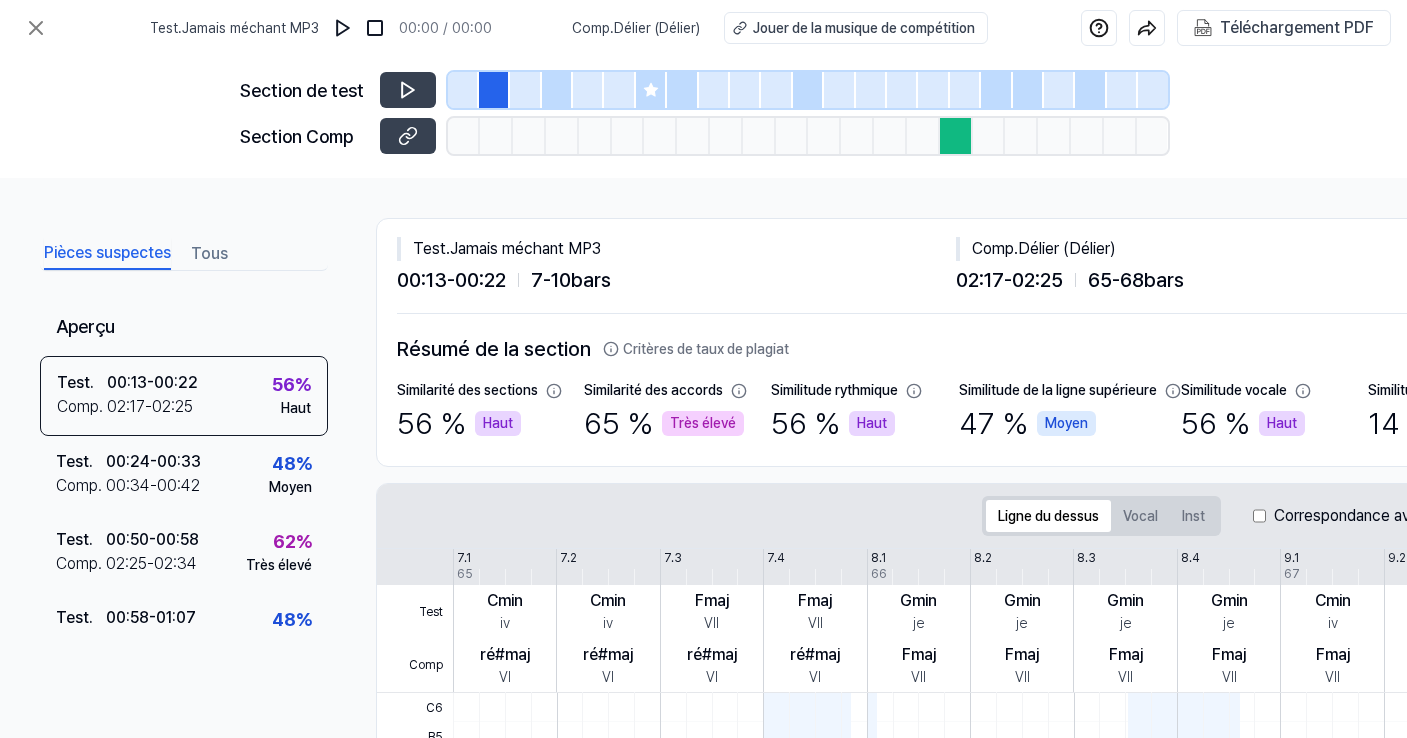 scroll, scrollTop: 0, scrollLeft: 0, axis: both 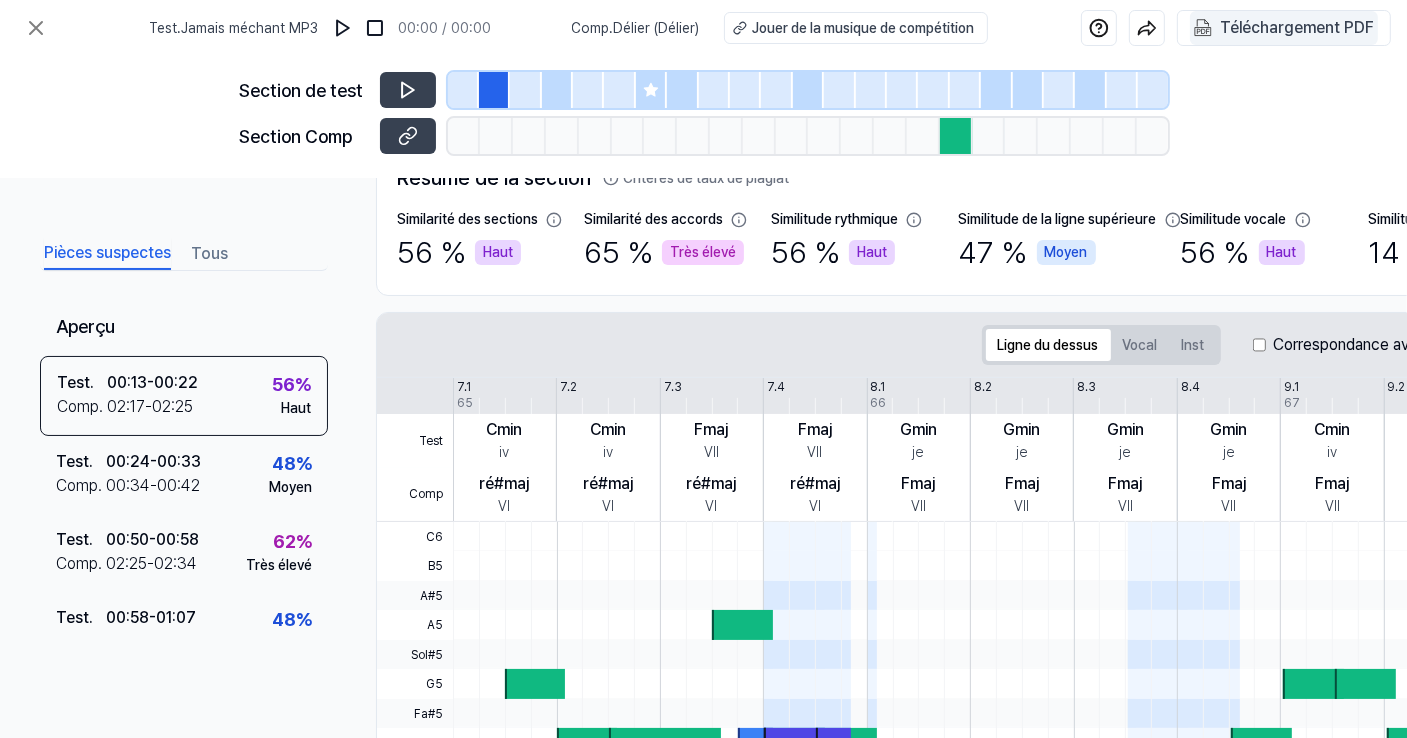 click on "Téléchargement PDF" at bounding box center [1297, 27] 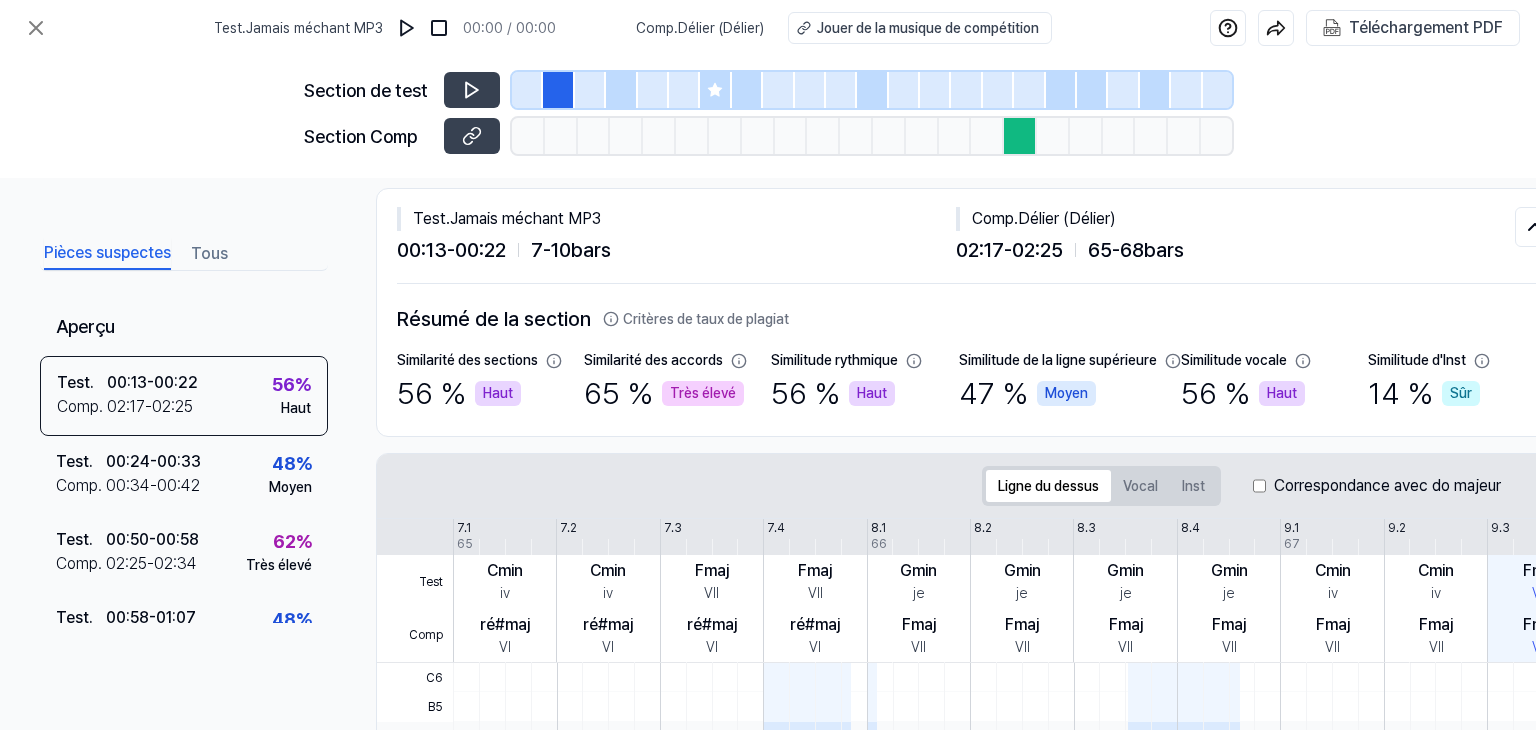 scroll, scrollTop: 0, scrollLeft: 0, axis: both 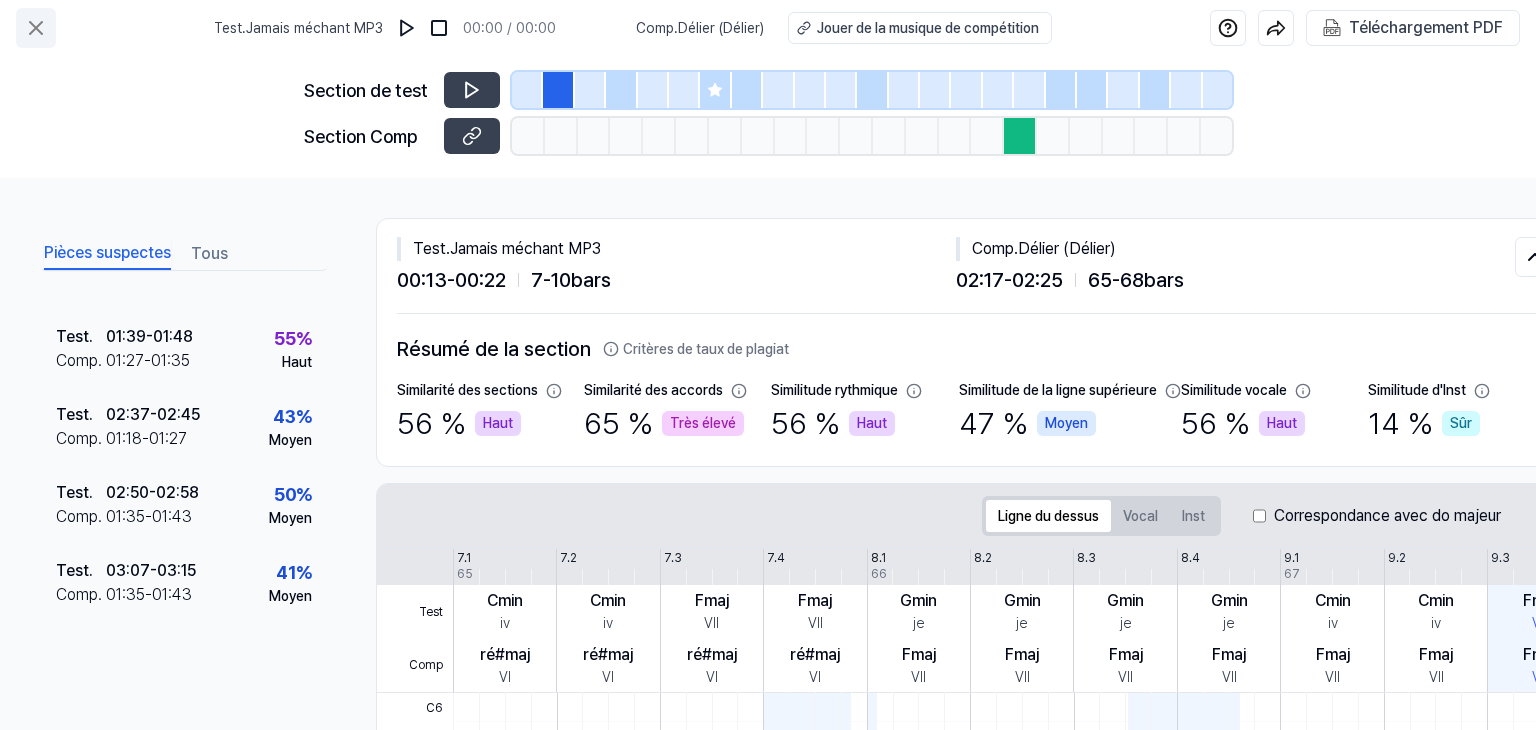 click 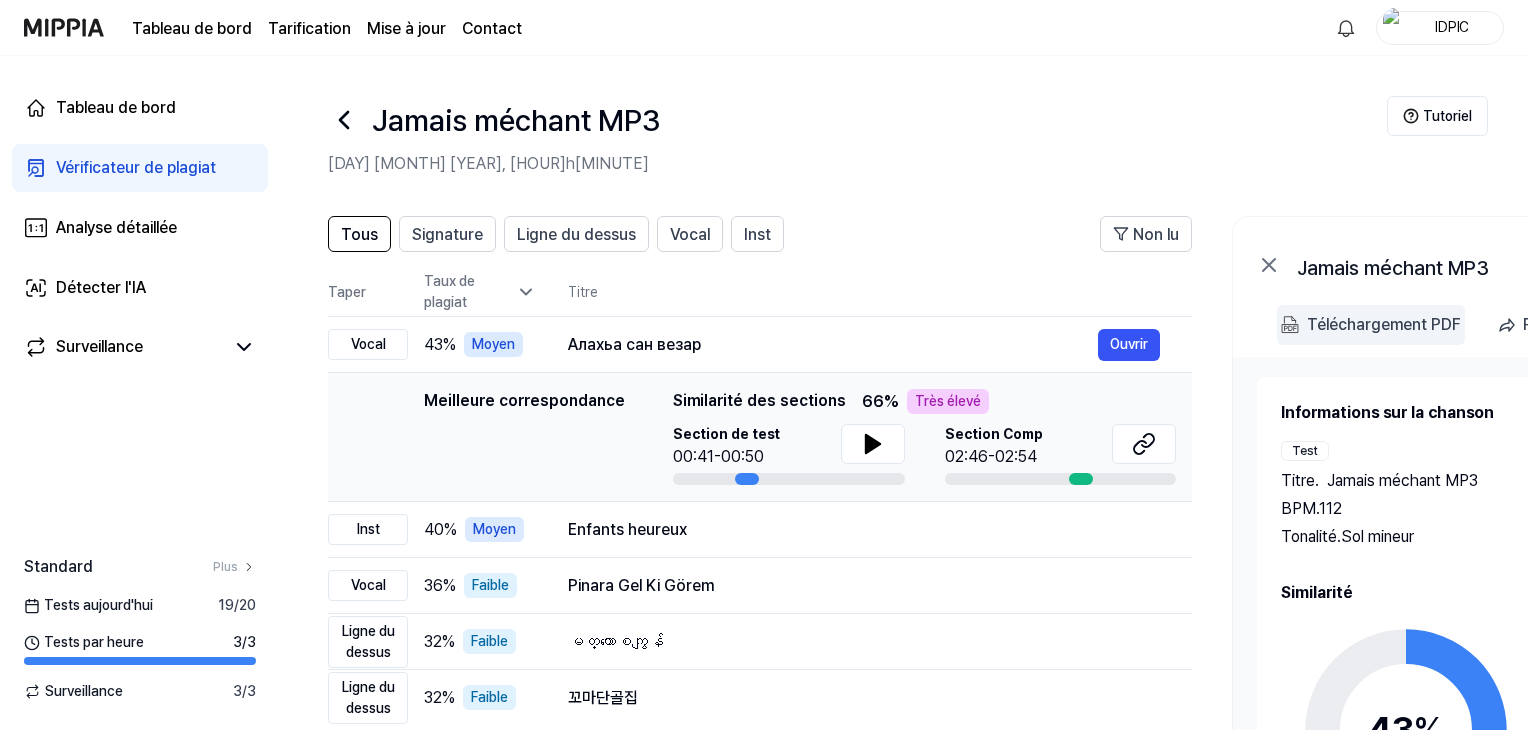 click on "Téléchargement PDF" at bounding box center (1384, 324) 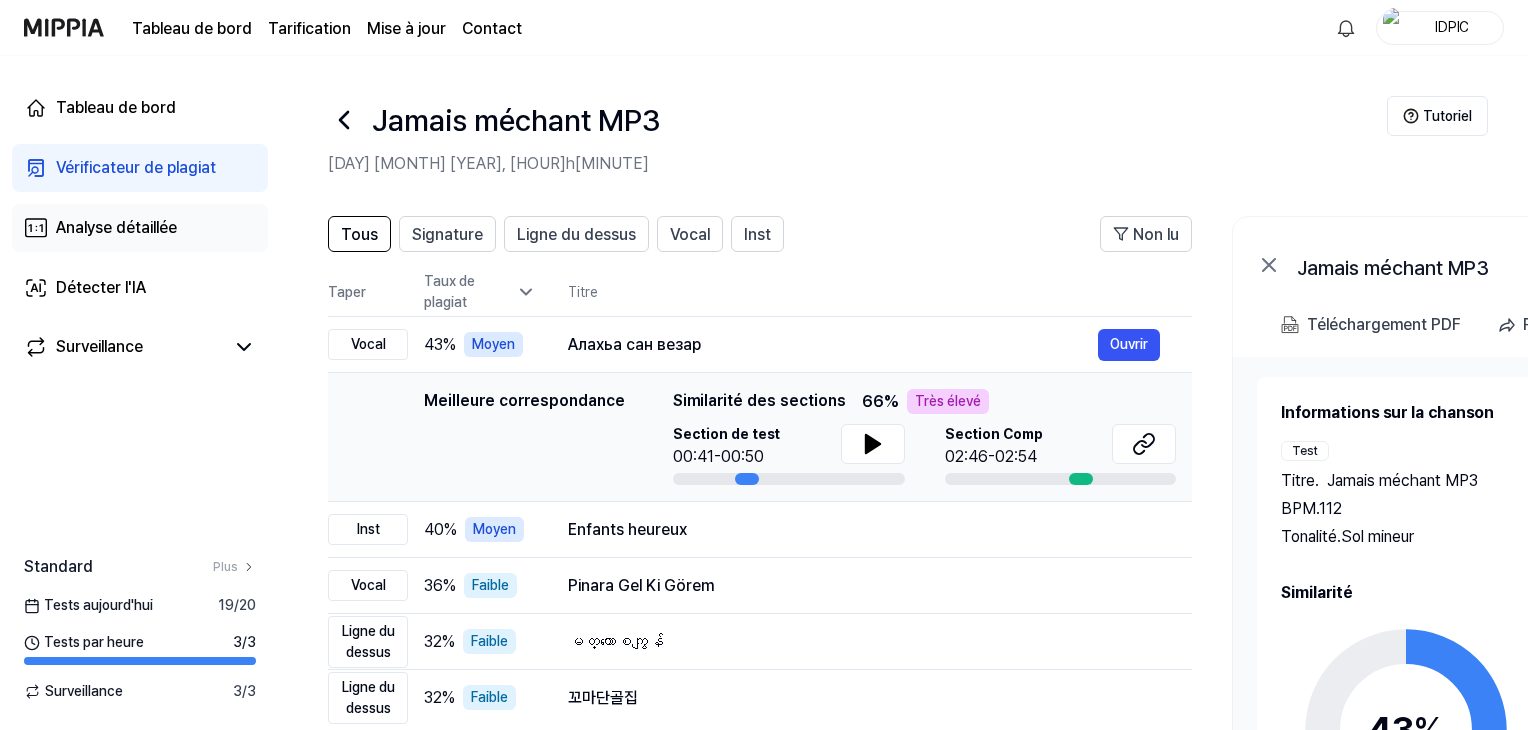 click on "Analyse détaillée" at bounding box center [116, 227] 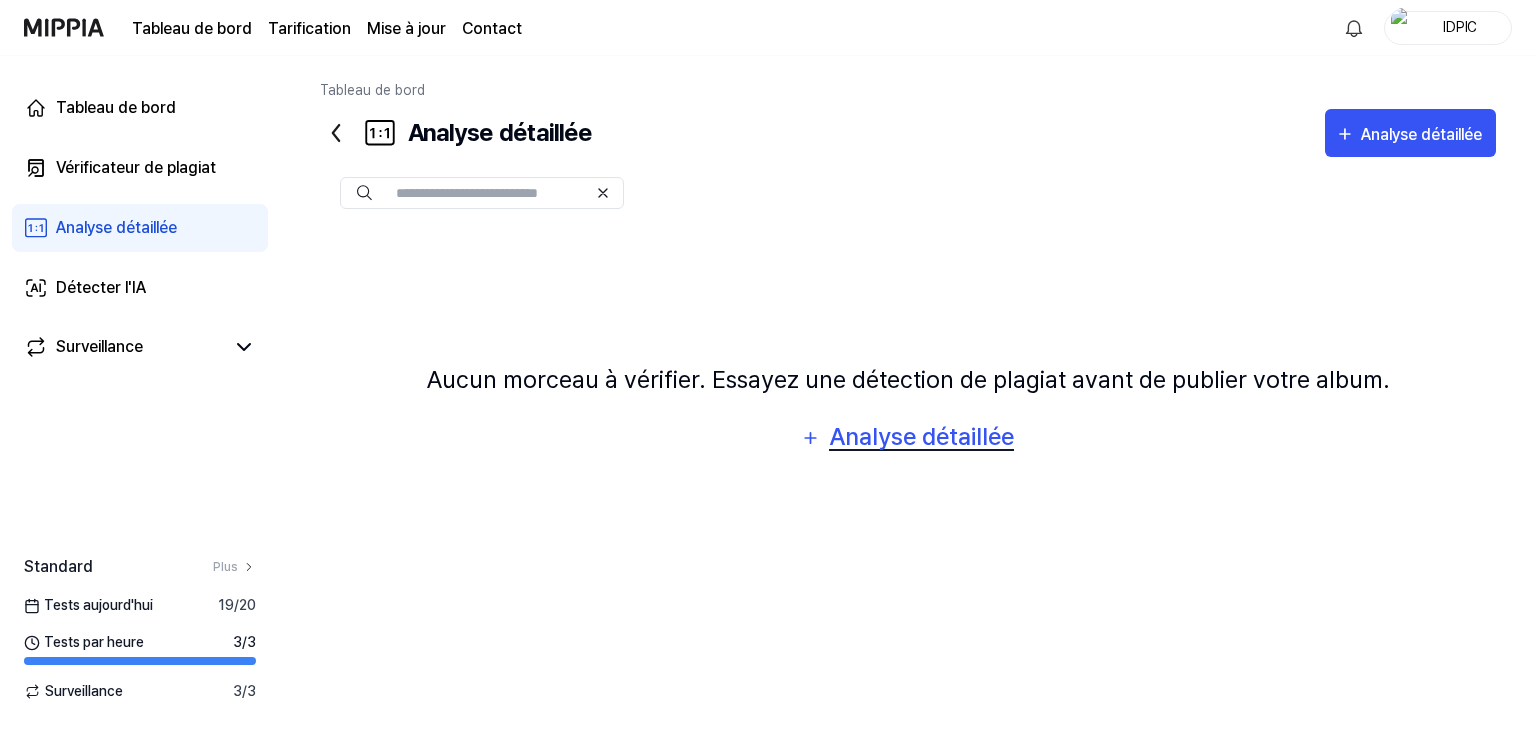 click on "Analyse détaillée" at bounding box center [921, 436] 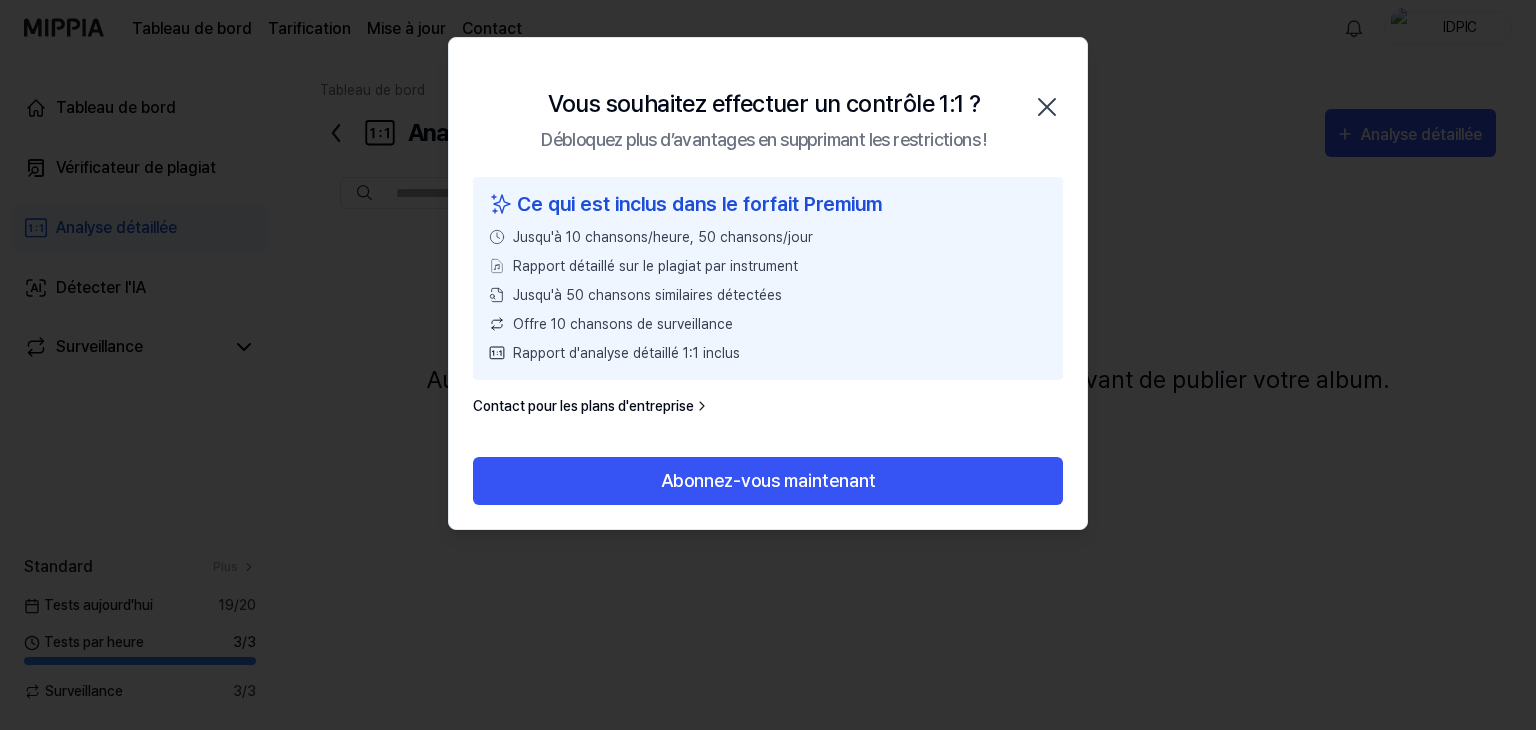 click 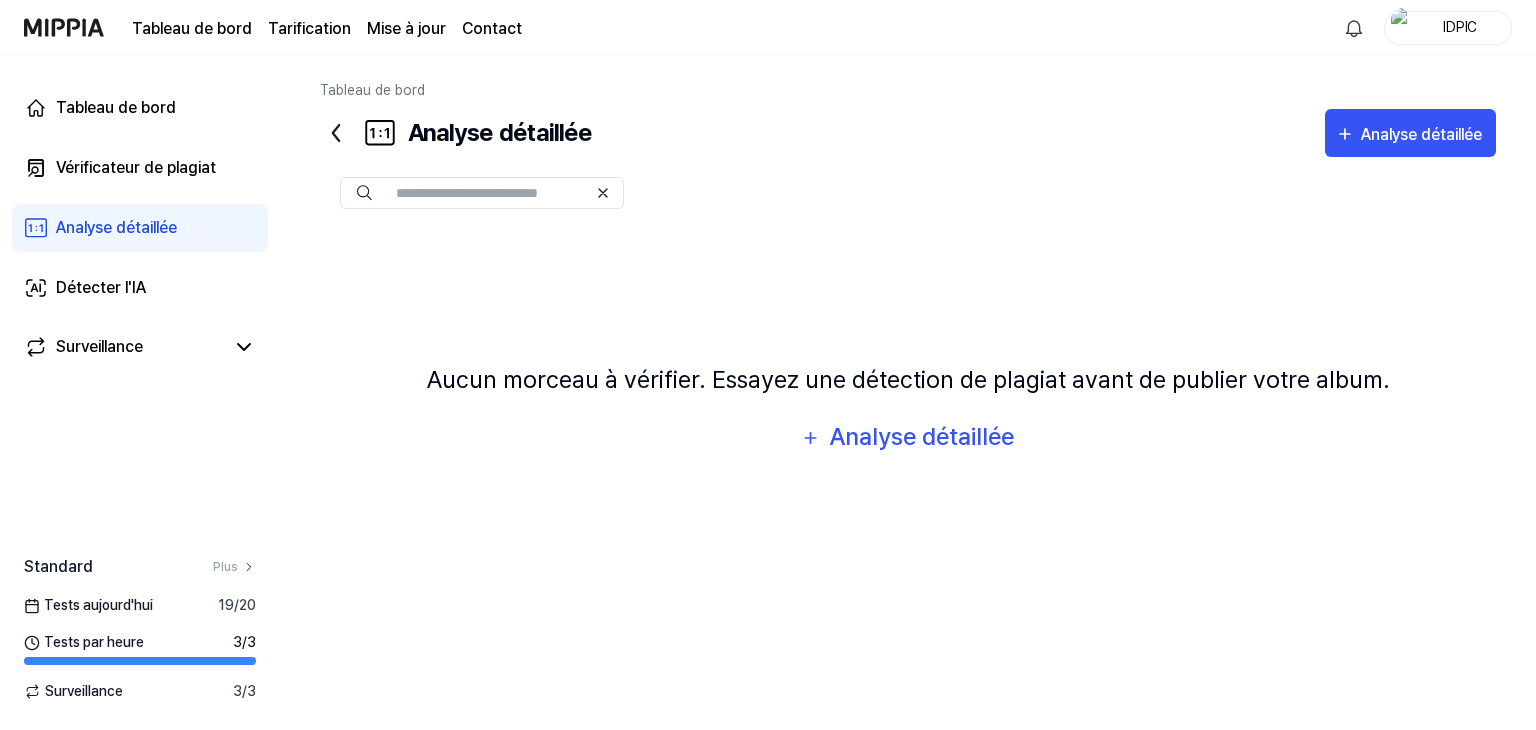 click on "Tests aujourd'hui 19  /  20" at bounding box center [140, 605] 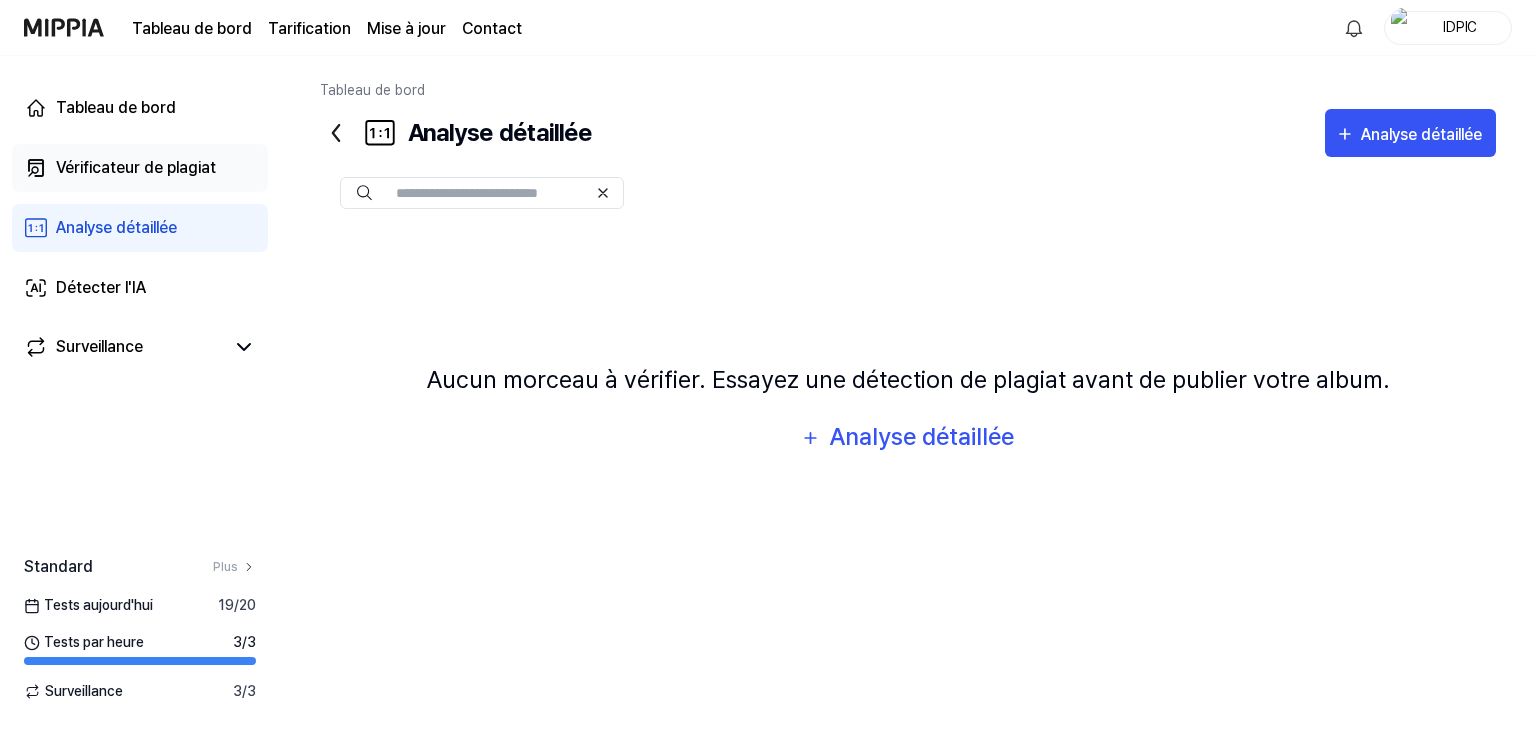 click on "Vérificateur de plagiat" at bounding box center (136, 167) 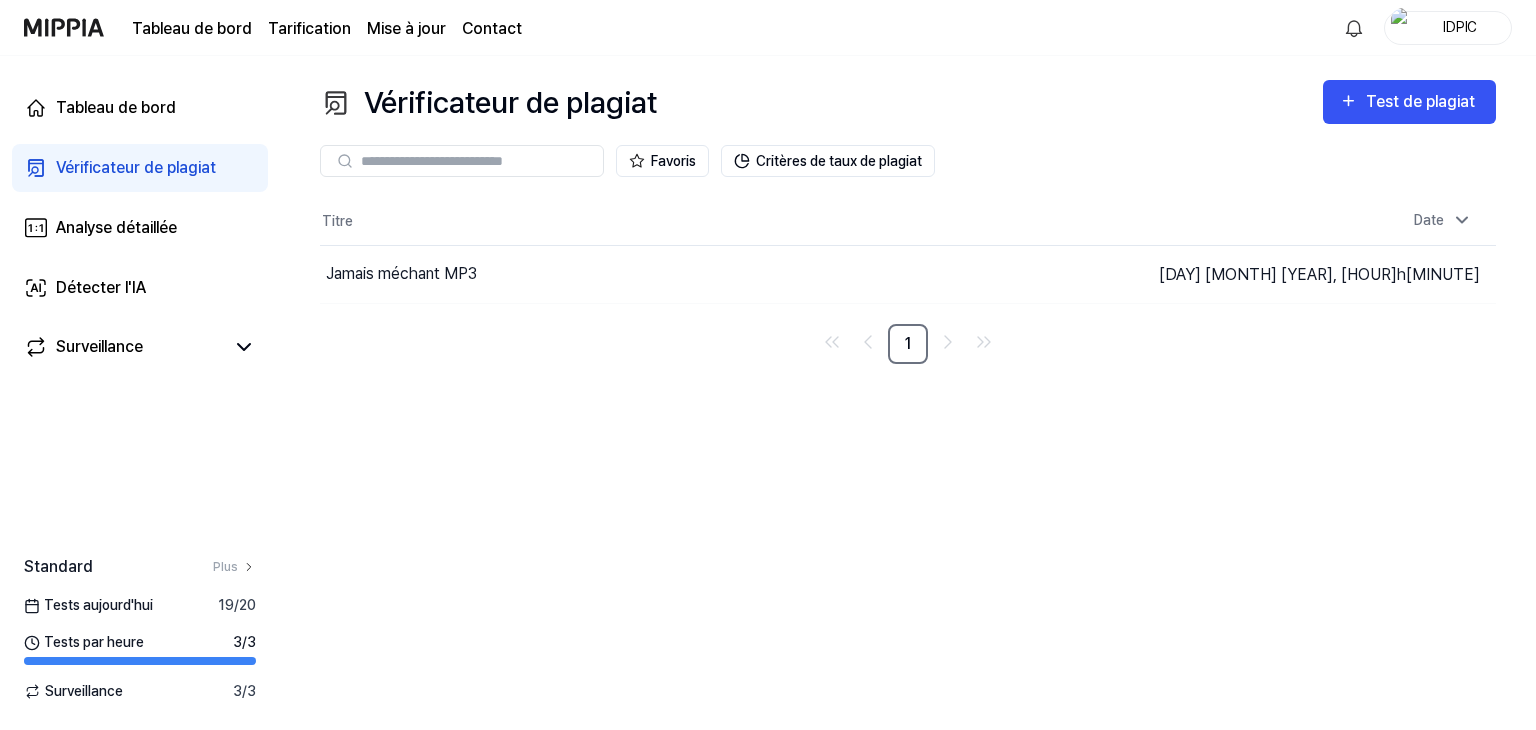 click at bounding box center [476, 161] 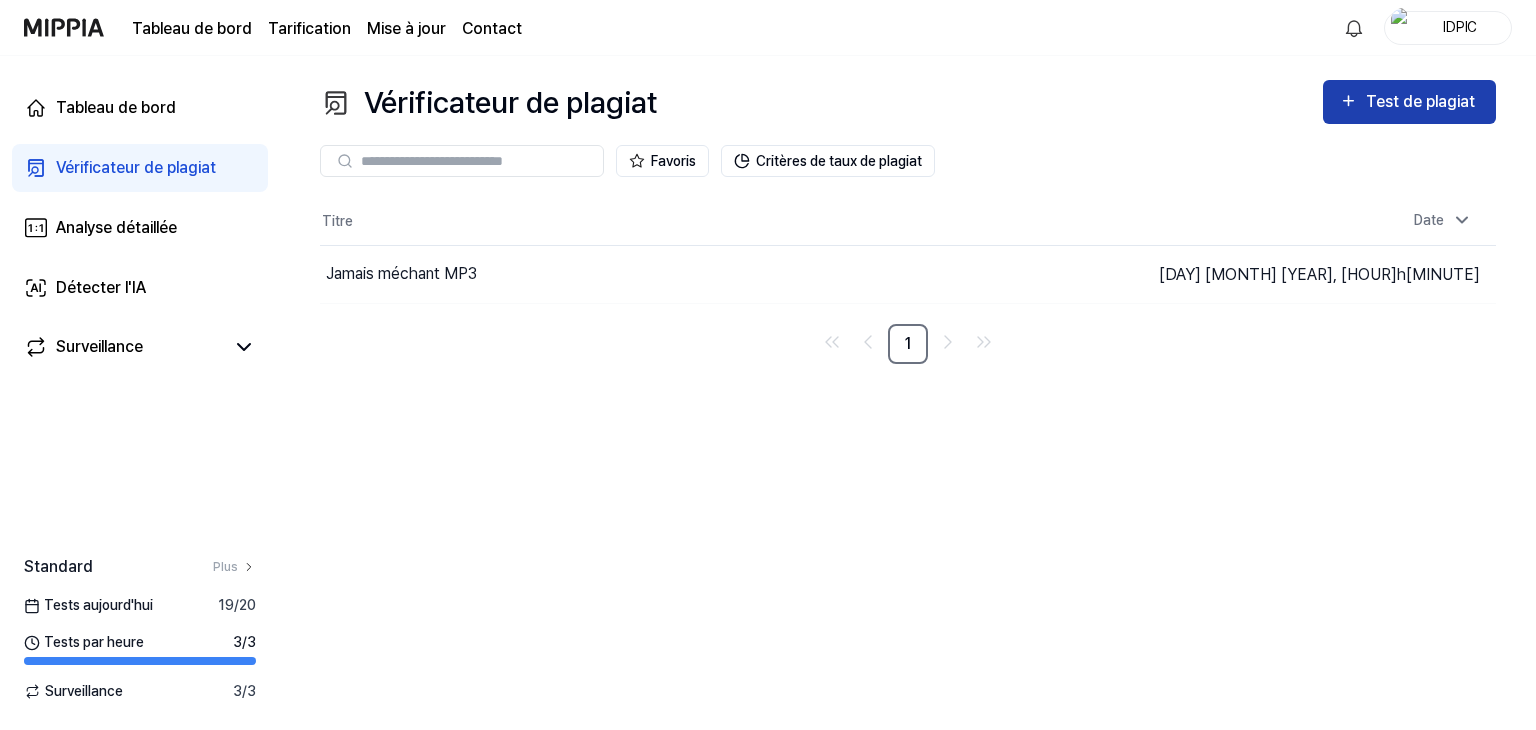click on "Test de plagiat" at bounding box center (1420, 101) 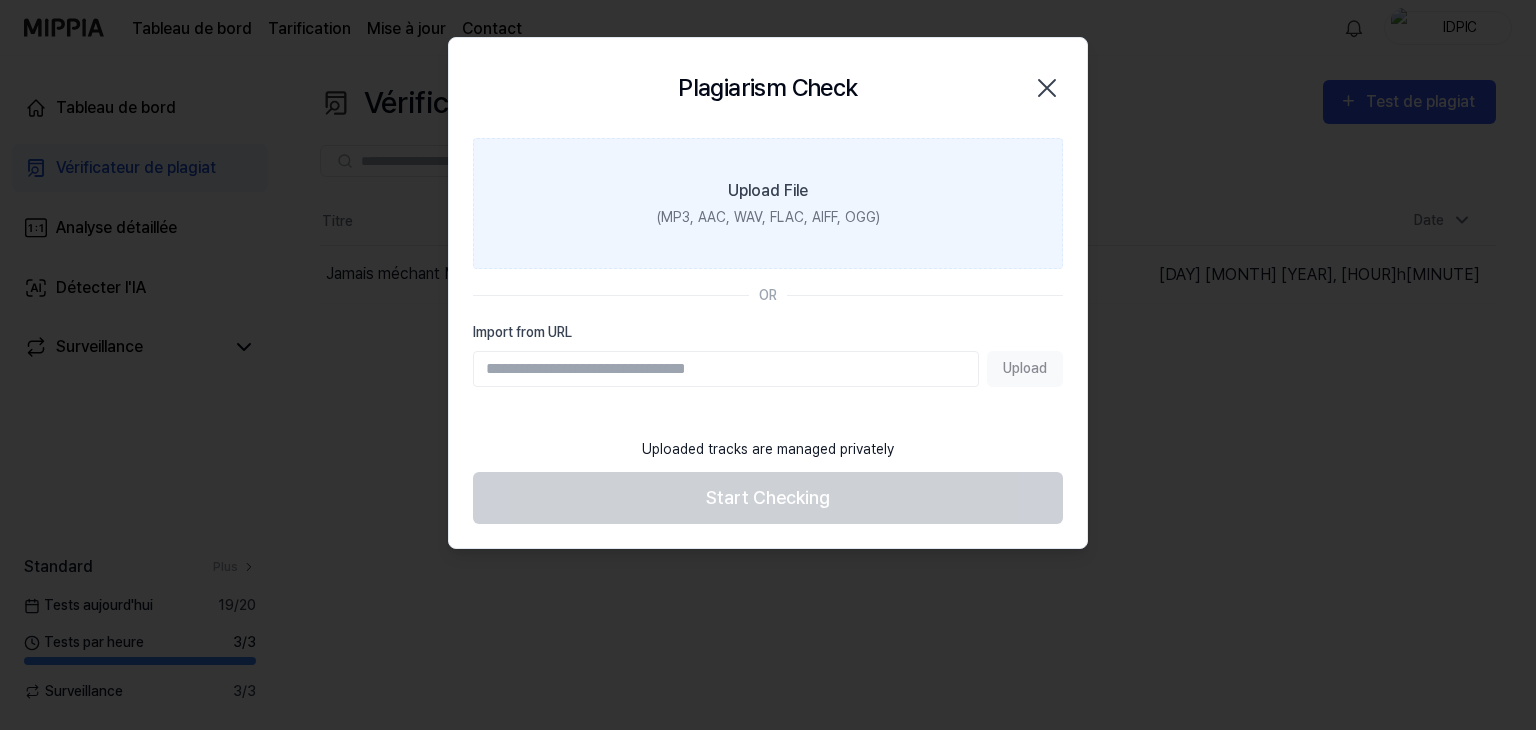 click on "Upload File (MP3, AAC, WAV, FLAC, AIFF, OGG)" at bounding box center [768, 203] 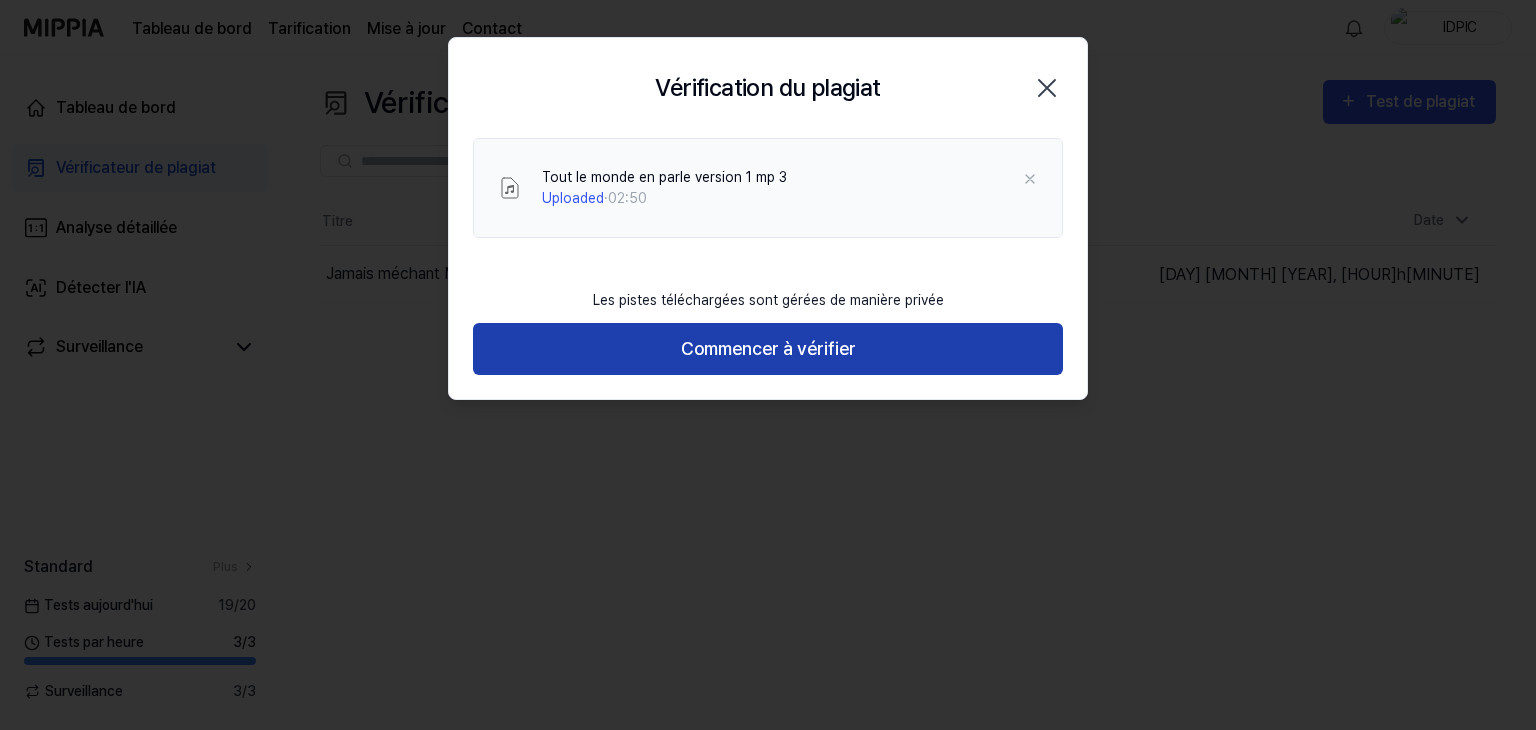 click on "Commencer à vérifier" at bounding box center [768, 349] 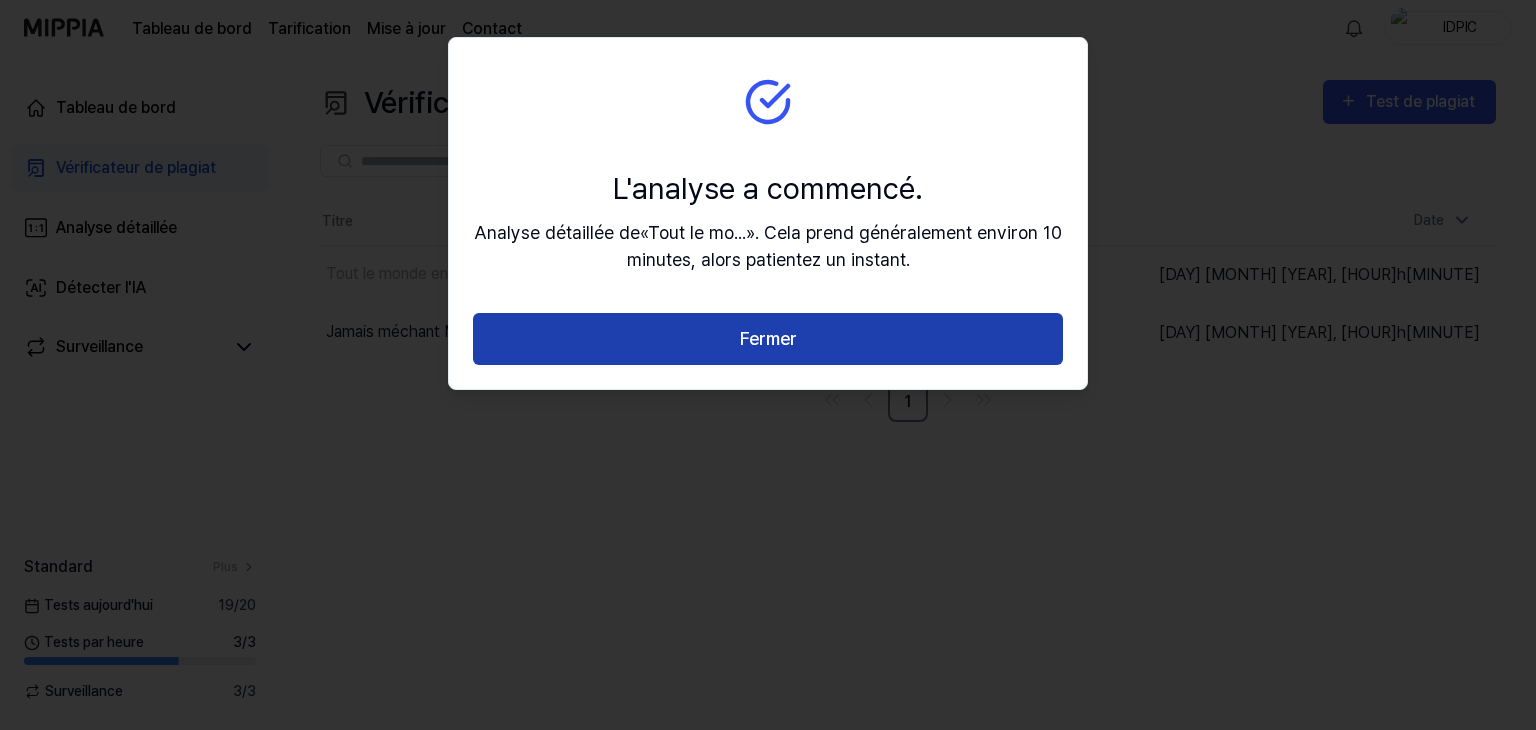 click on "Fermer" at bounding box center [768, 338] 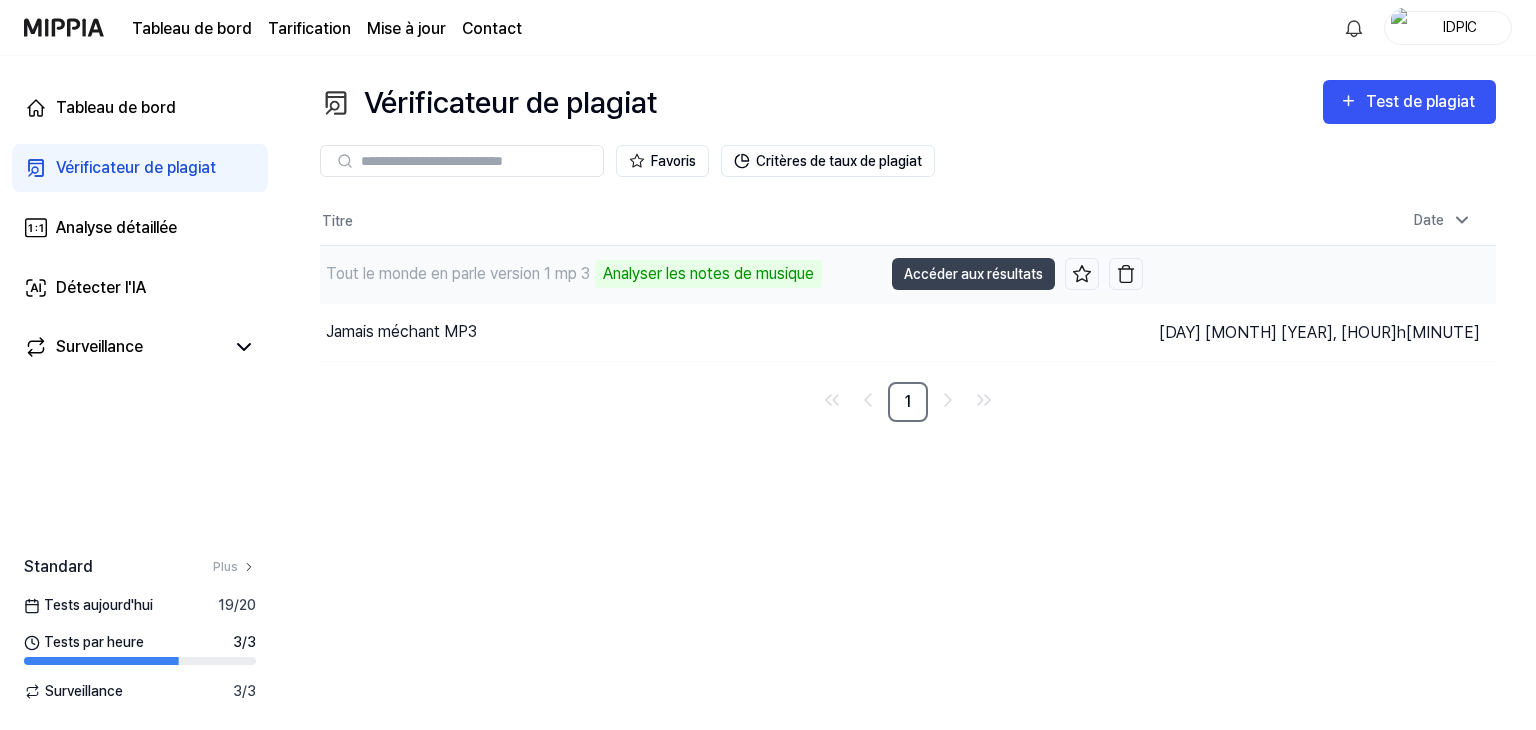 click on "Tout le monde en parle version 1 mp 3" at bounding box center [458, 273] 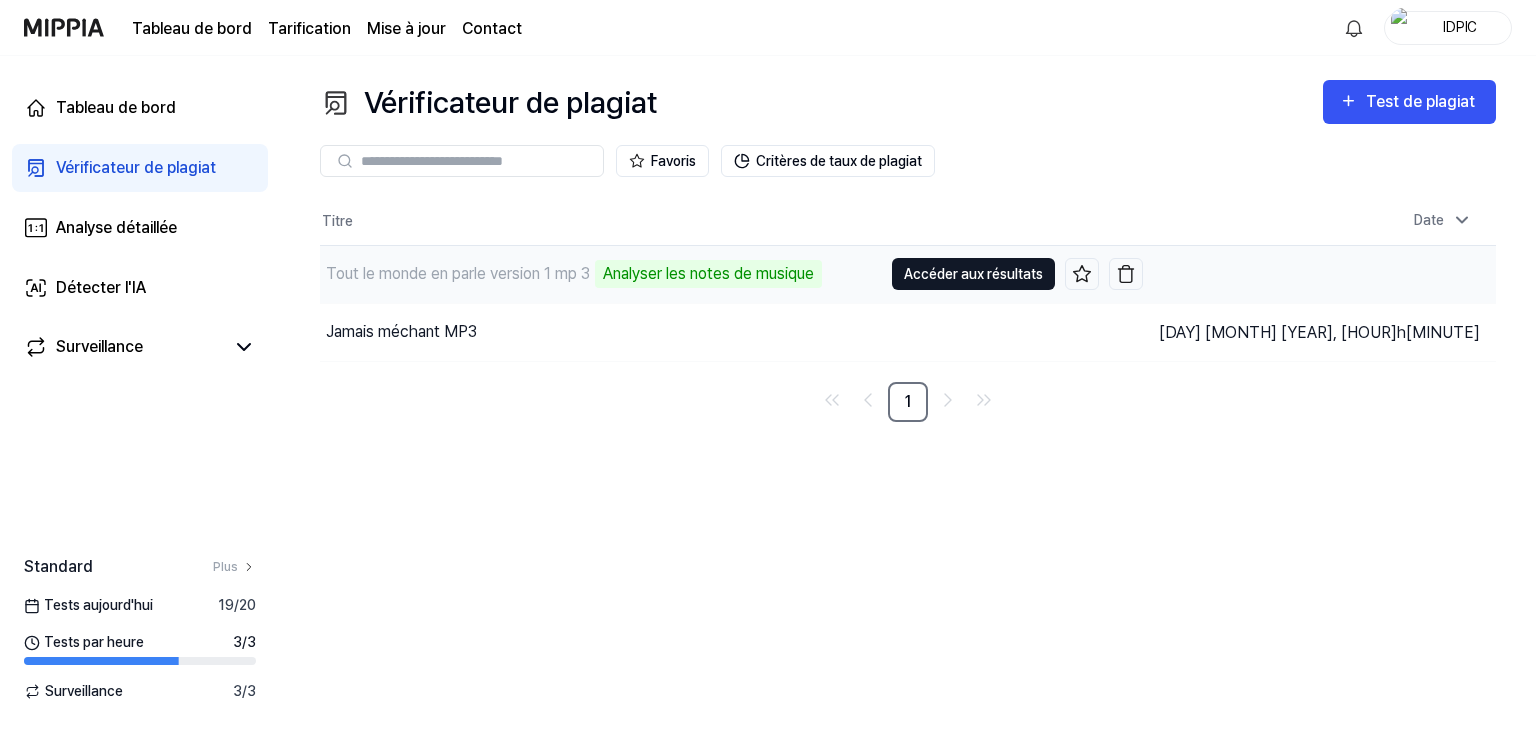 click on "Accéder aux résultats" at bounding box center (973, 274) 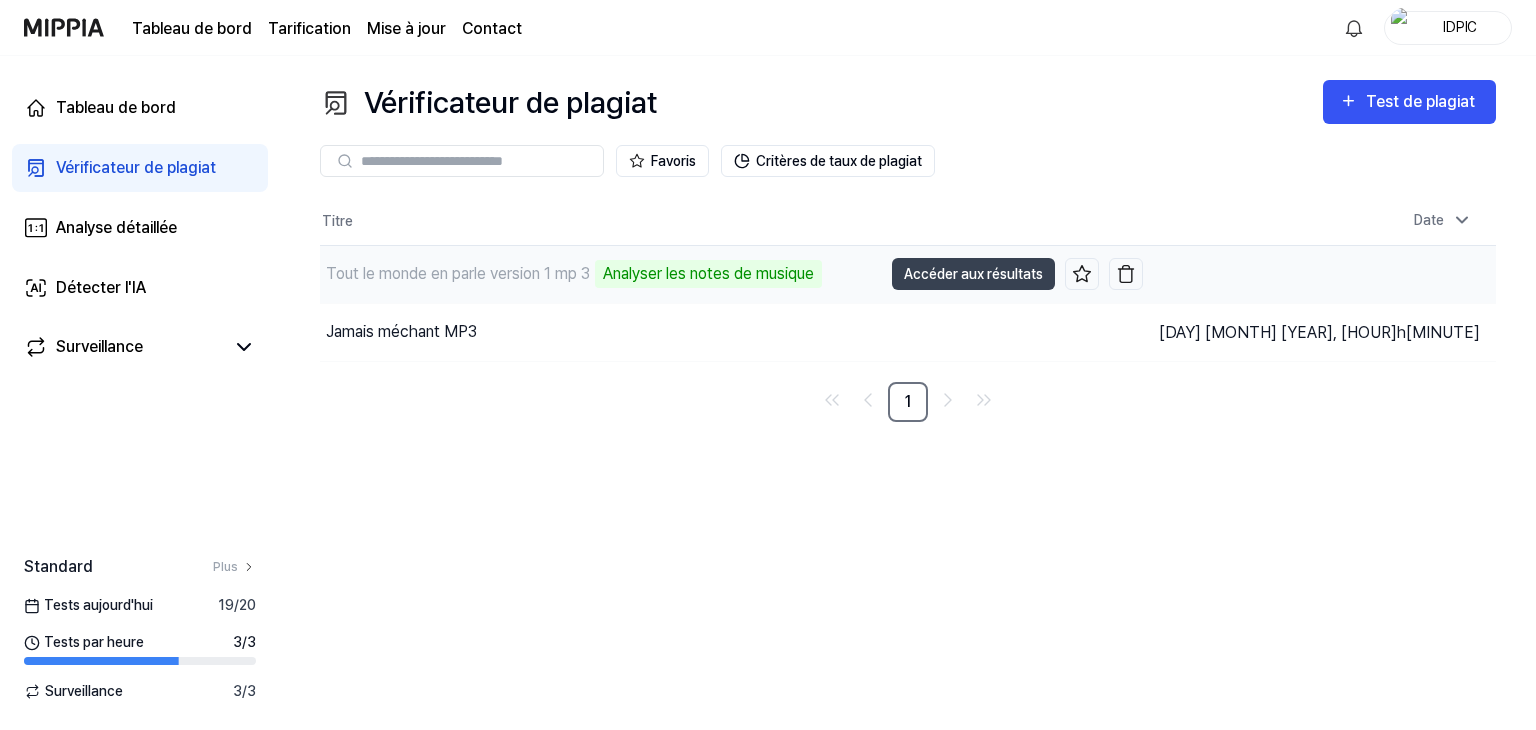 click on "Tout le monde en parle version 1 mp 3" at bounding box center (458, 273) 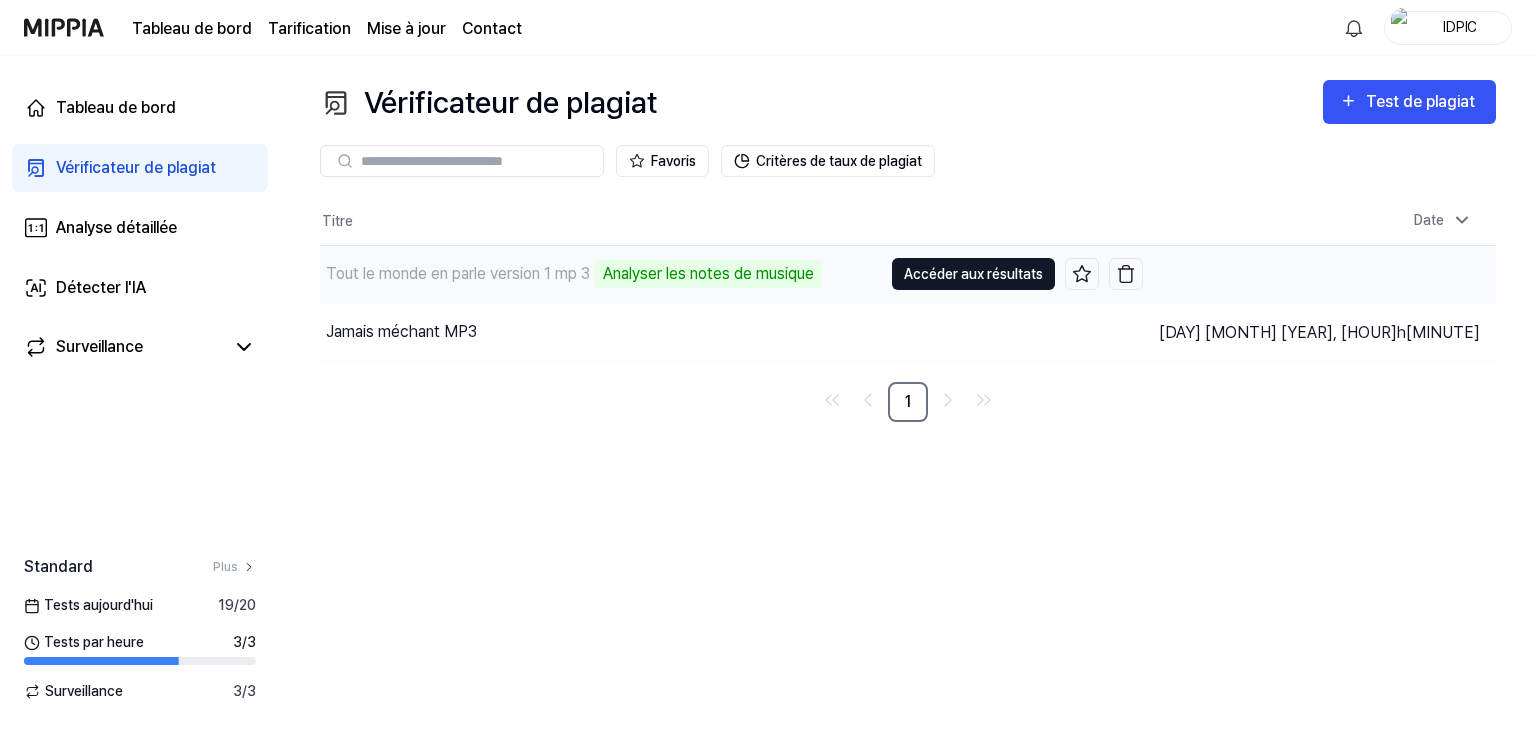 click on "Accéder aux résultats" at bounding box center (973, 274) 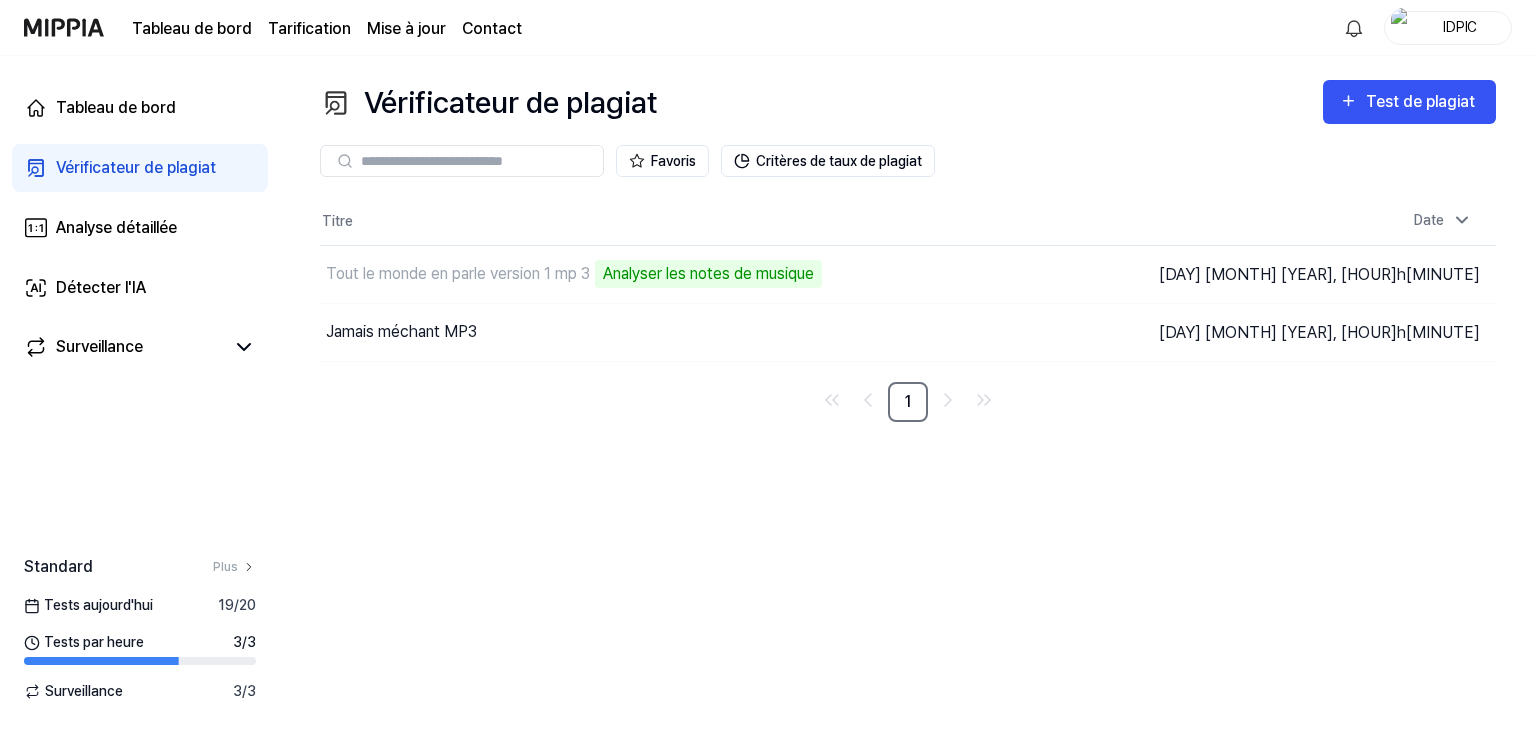 click at bounding box center [476, 161] 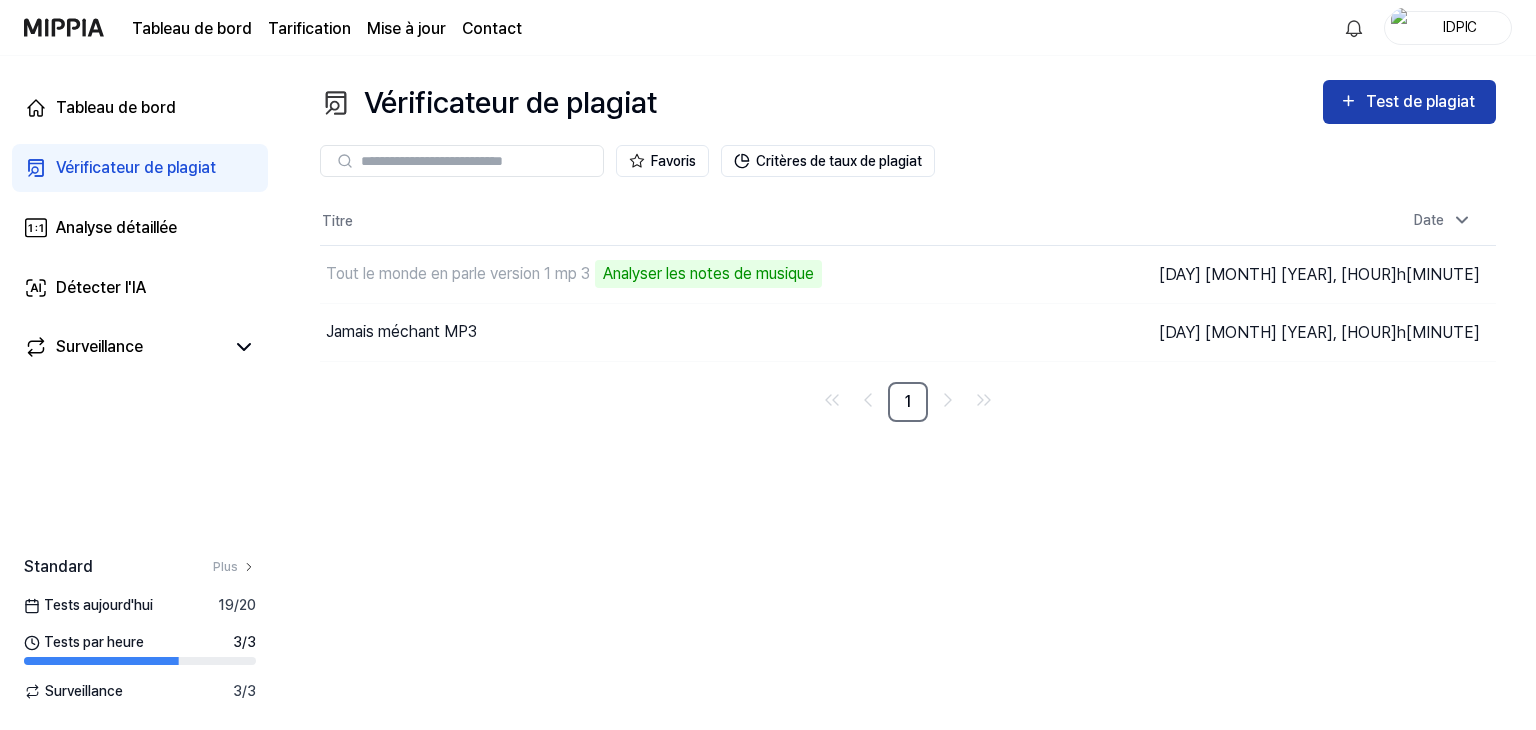 click on "Test de plagiat" at bounding box center [1420, 101] 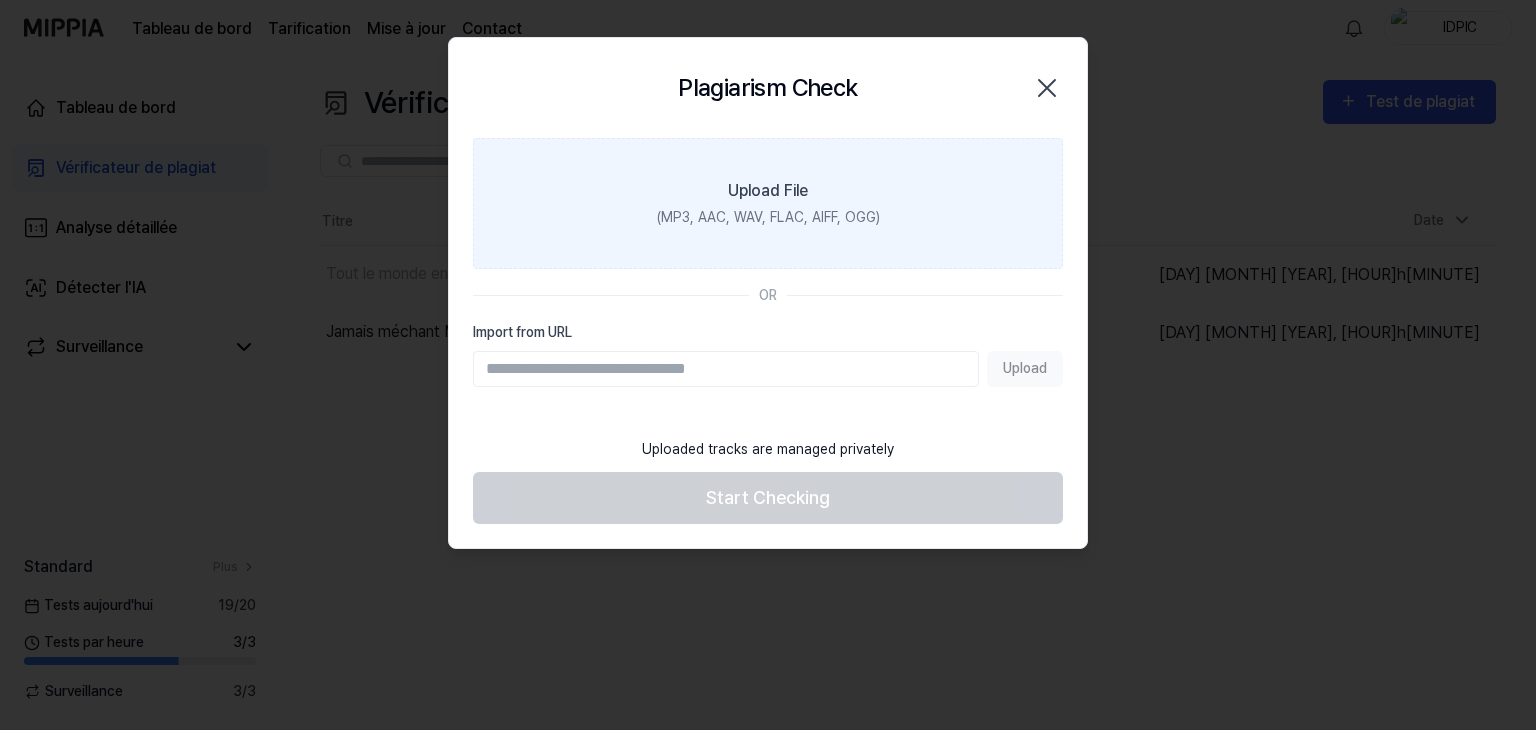 click on "Upload File" at bounding box center (768, 191) 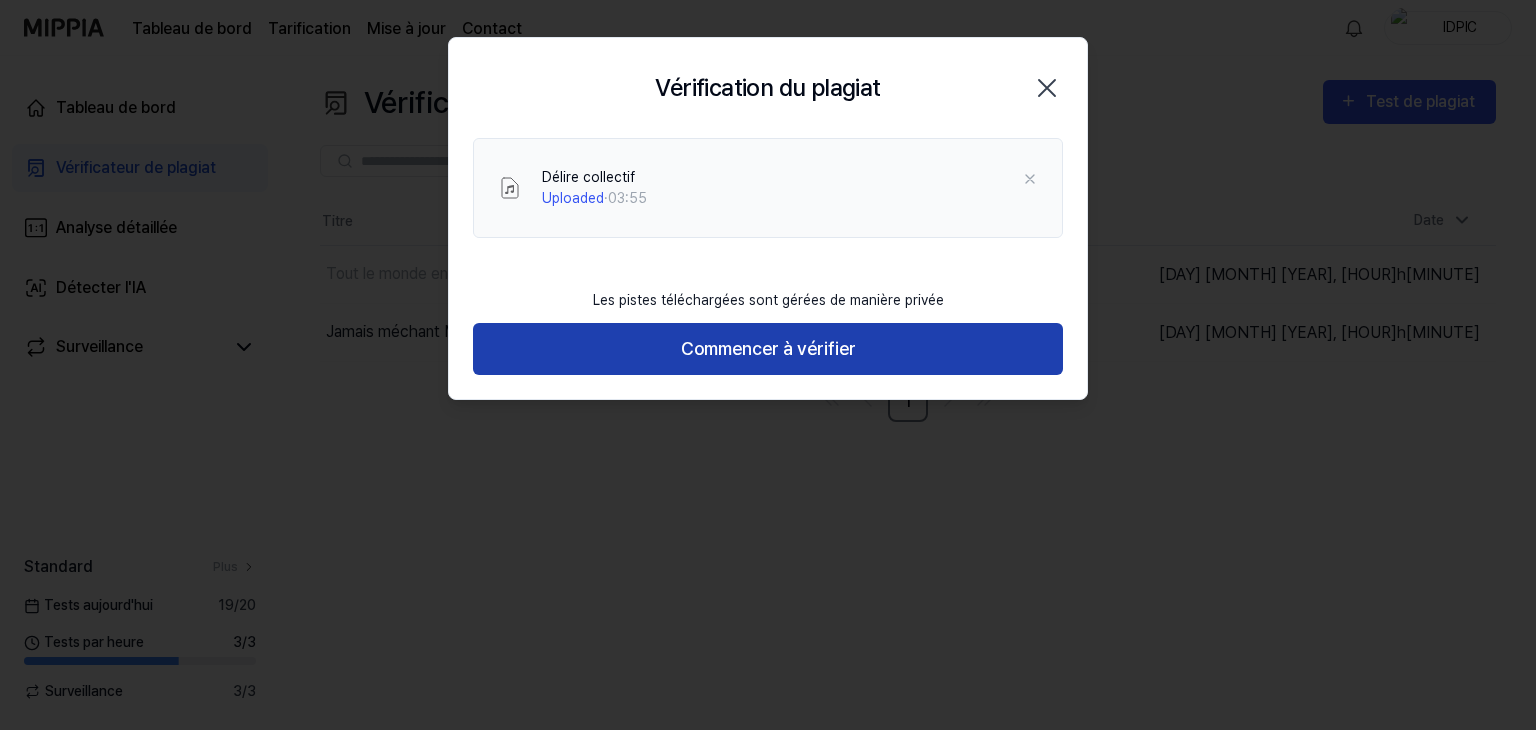 click on "Commencer à vérifier" at bounding box center (768, 348) 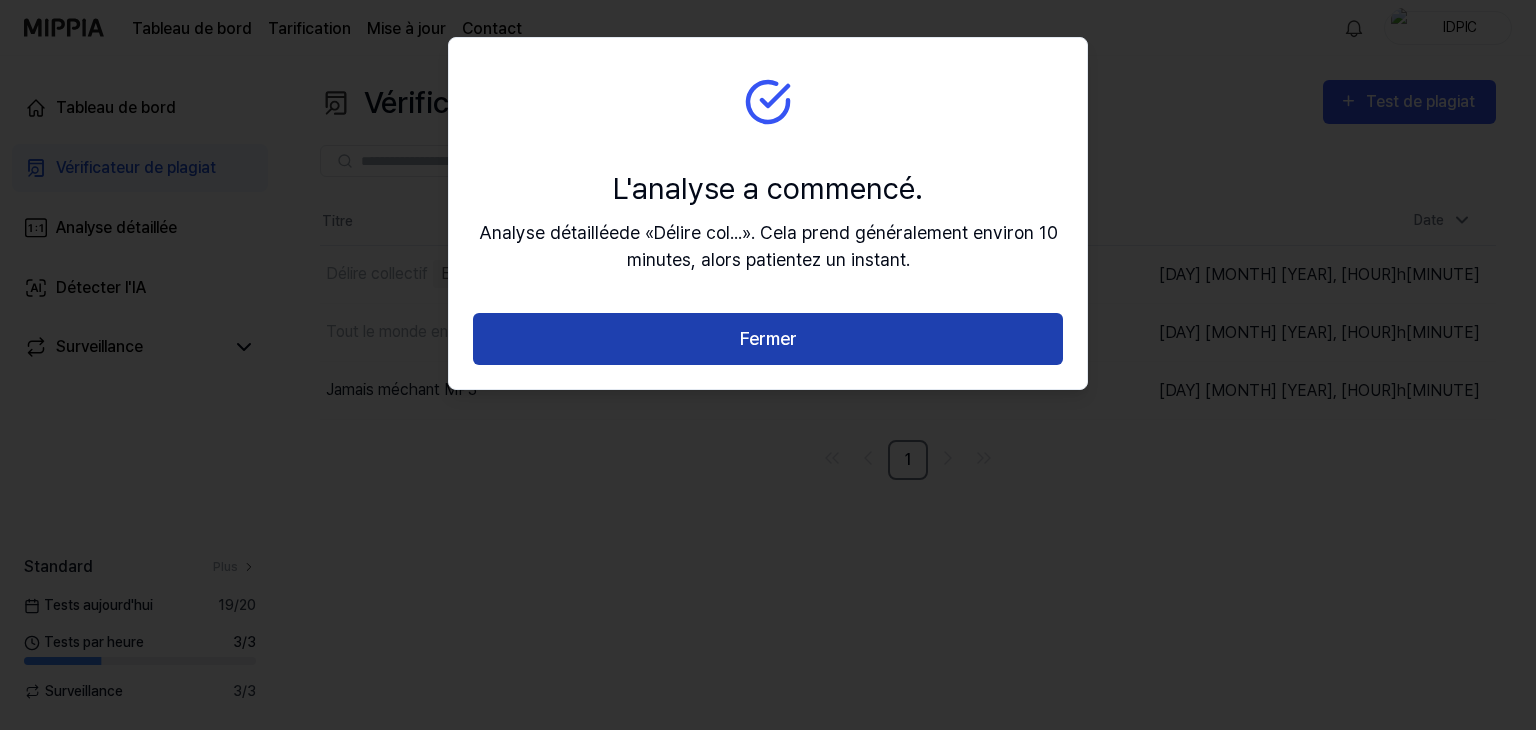 click on "Fermer" at bounding box center (768, 338) 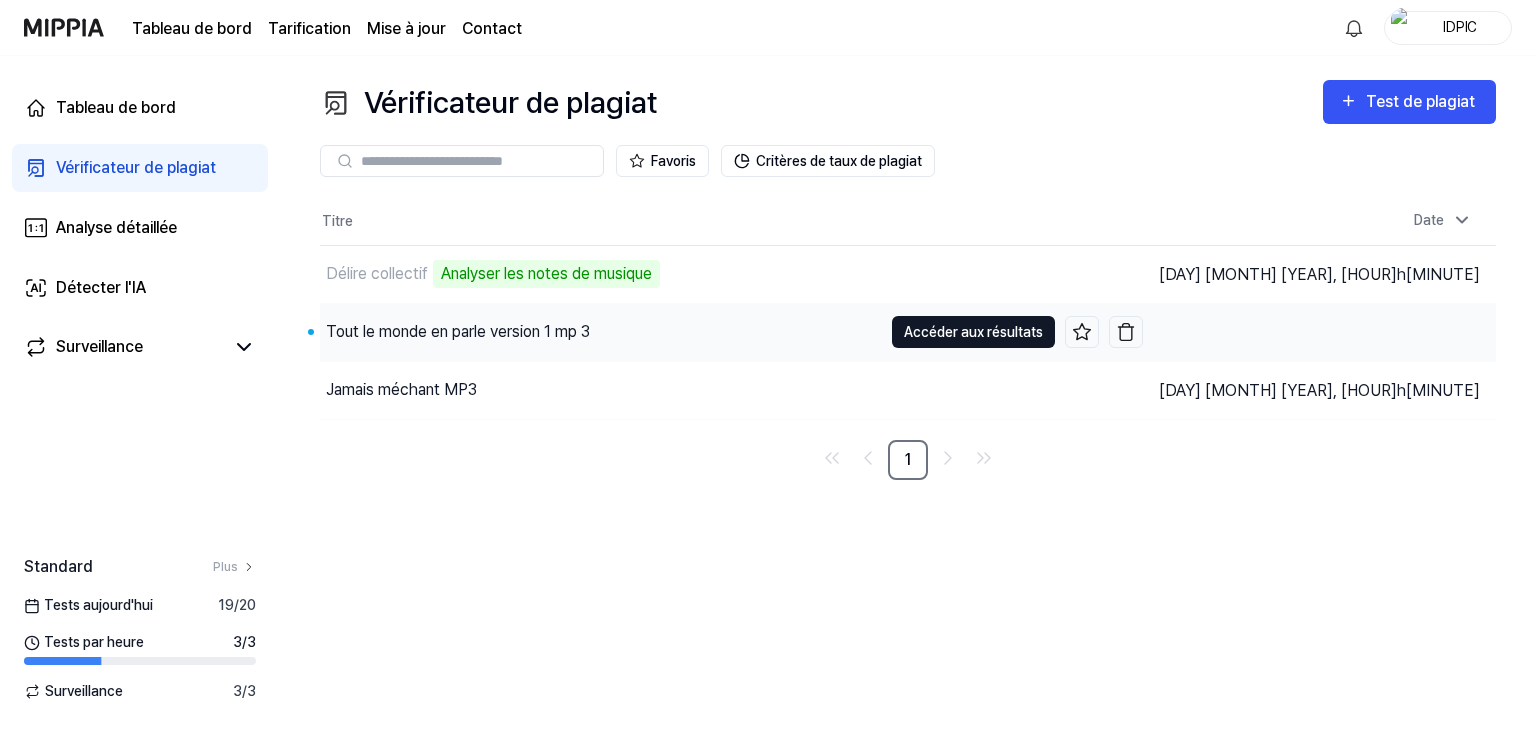 click on "Accéder aux résultats" at bounding box center [973, 332] 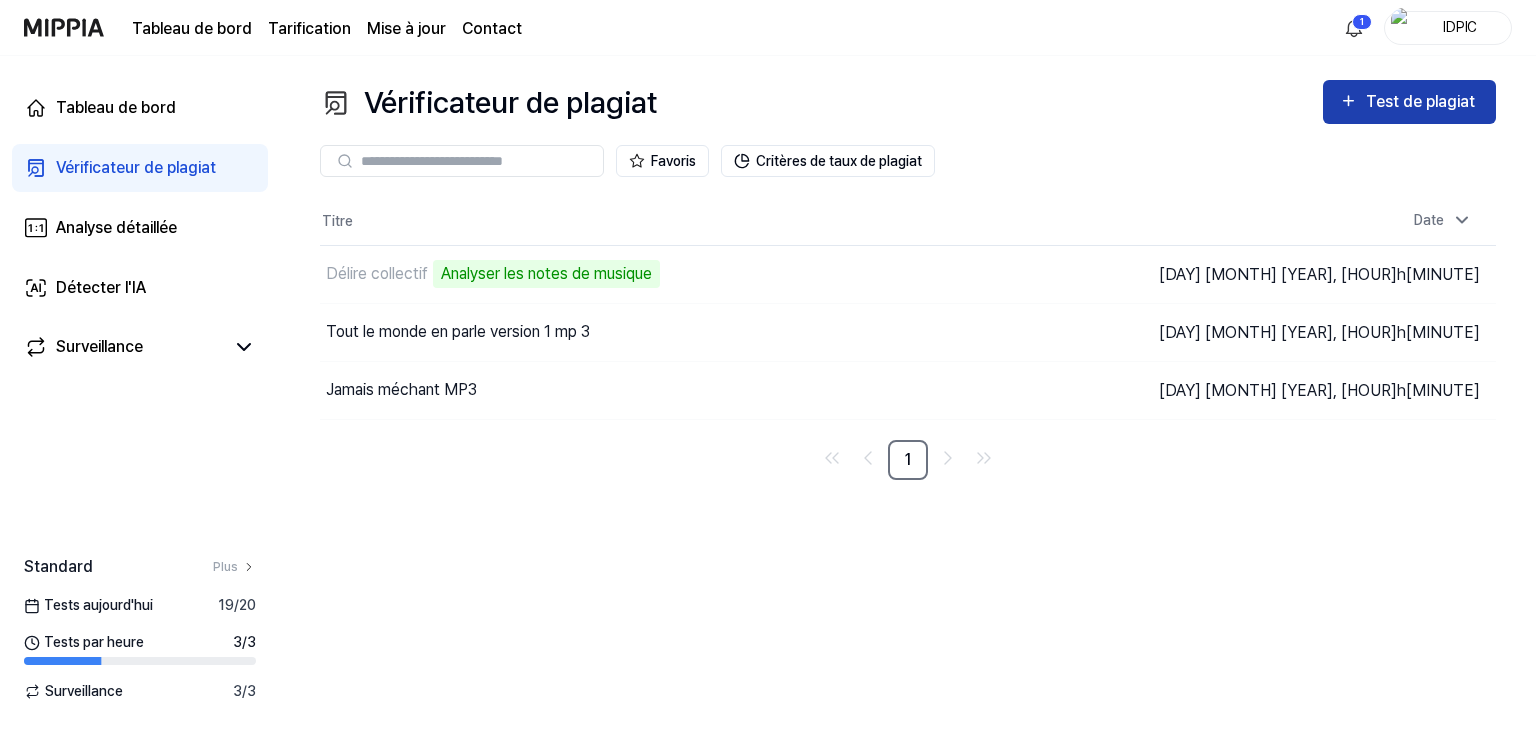 click on "Test de plagiat" at bounding box center [1420, 101] 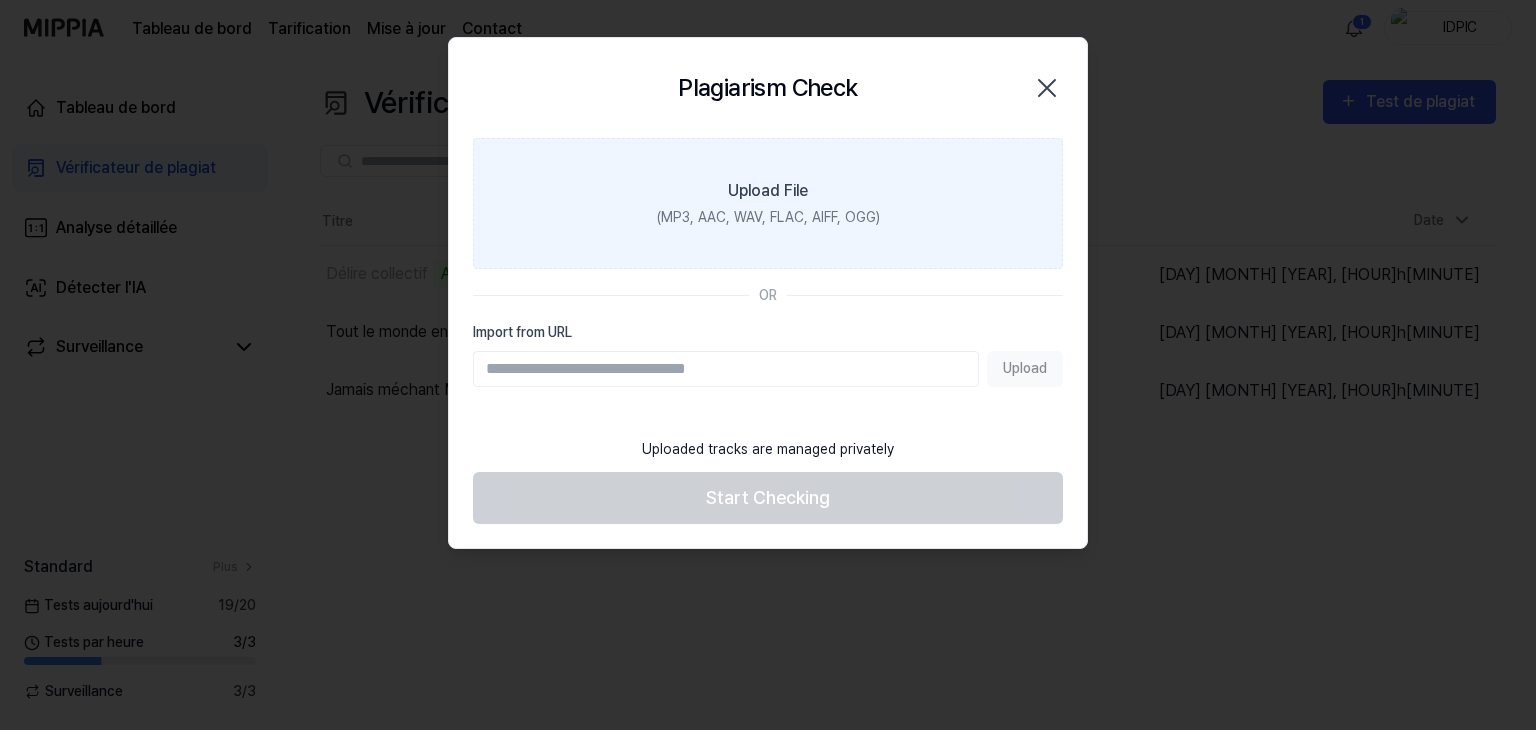 click on "Upload File" at bounding box center [768, 191] 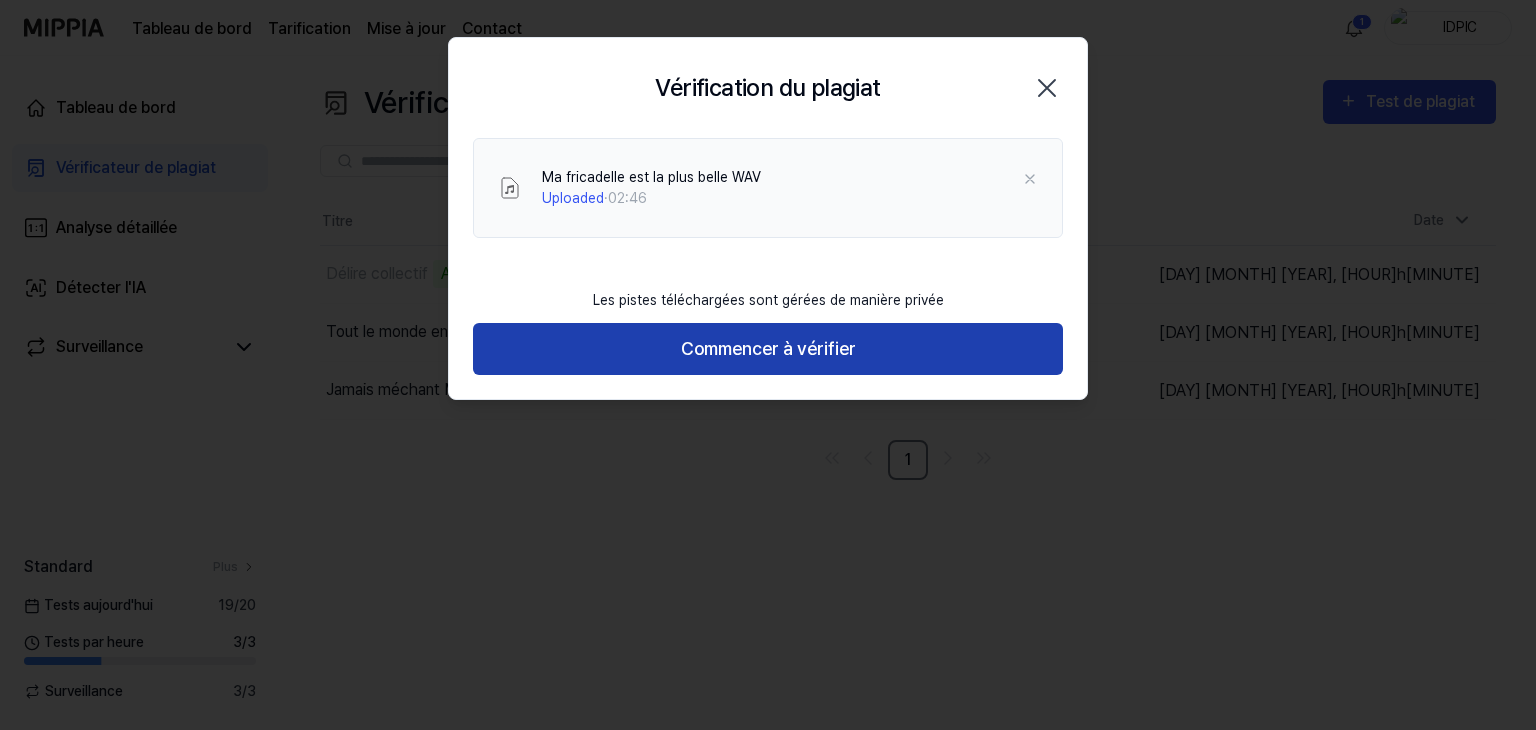 click on "Commencer à vérifier" at bounding box center (768, 348) 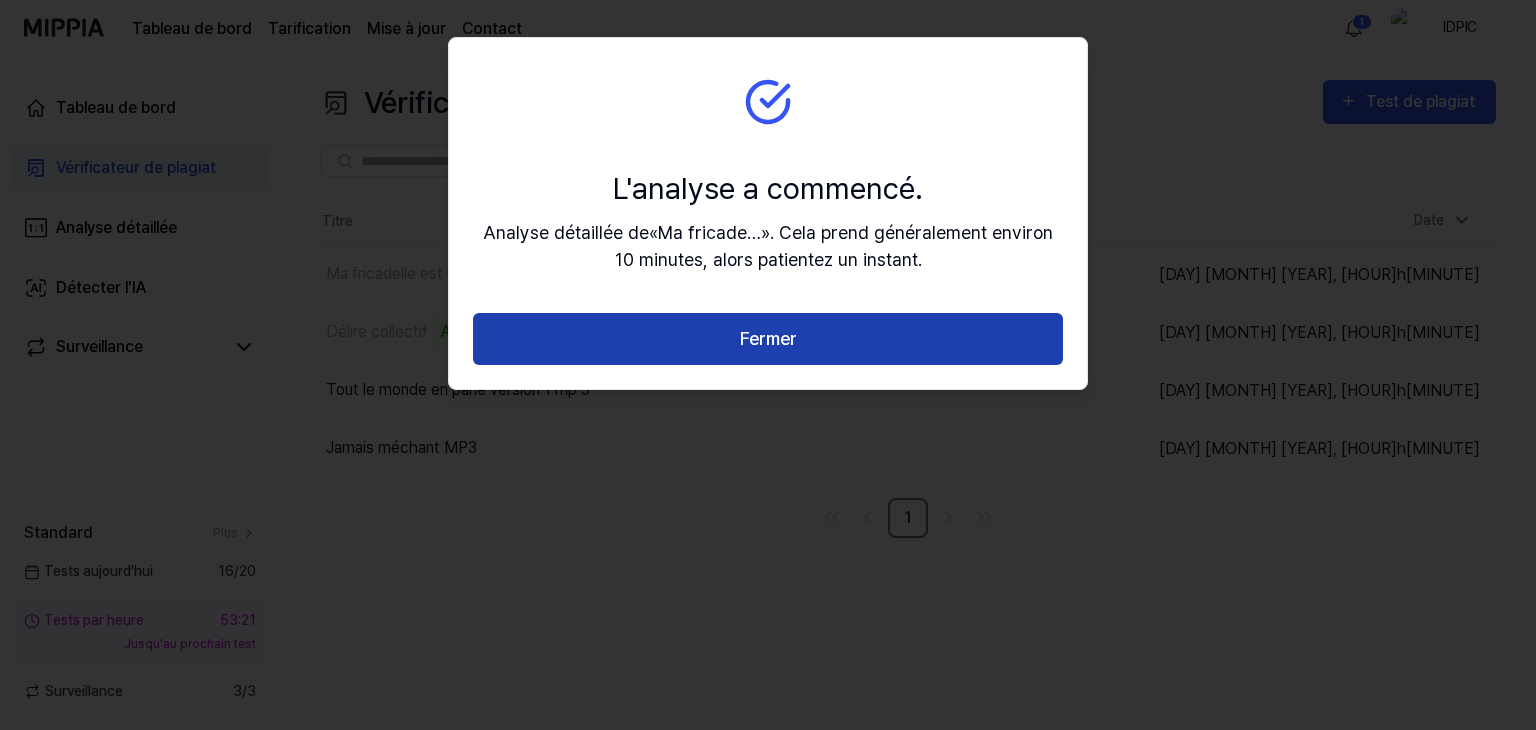 click on "Fermer" at bounding box center (768, 338) 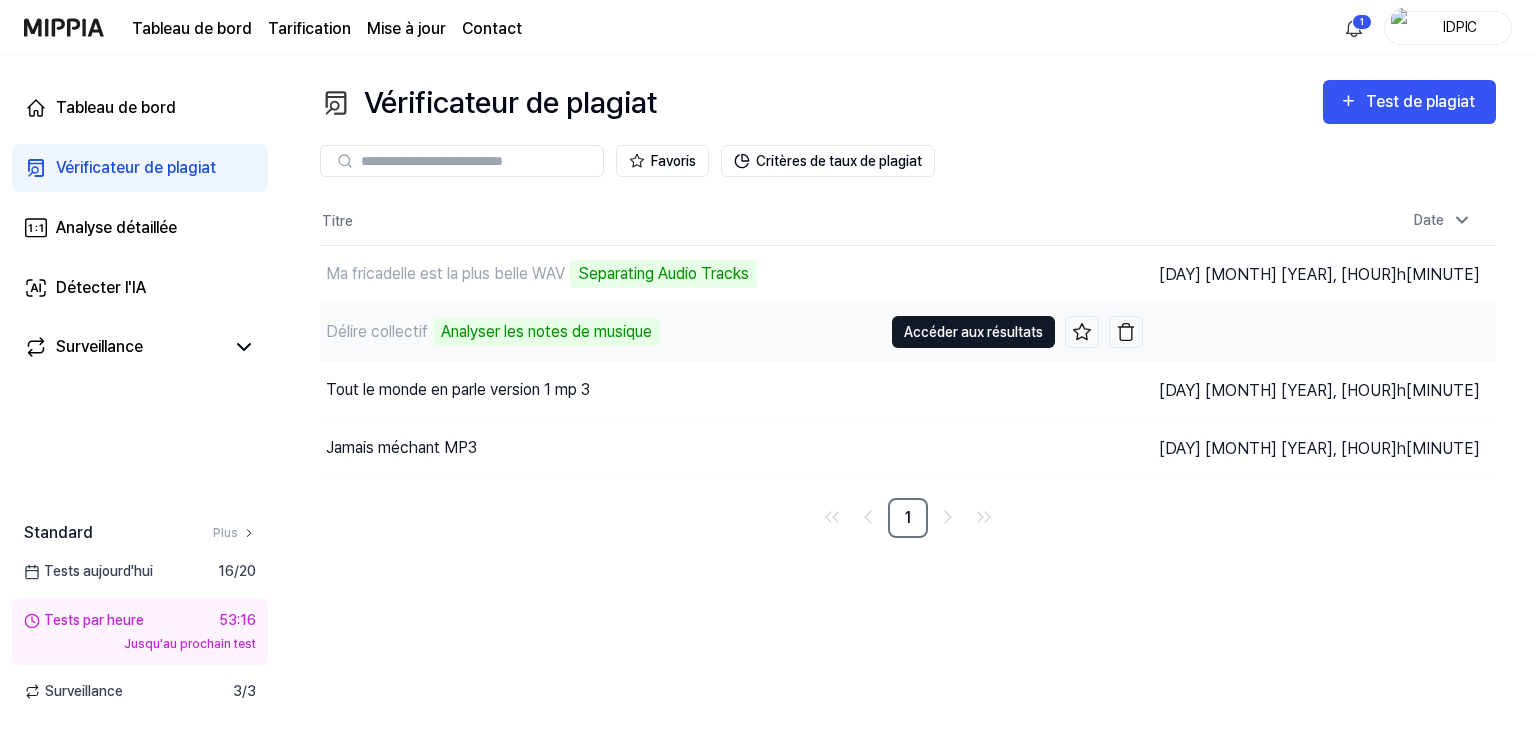 click on "Accéder aux résultats" at bounding box center [973, 332] 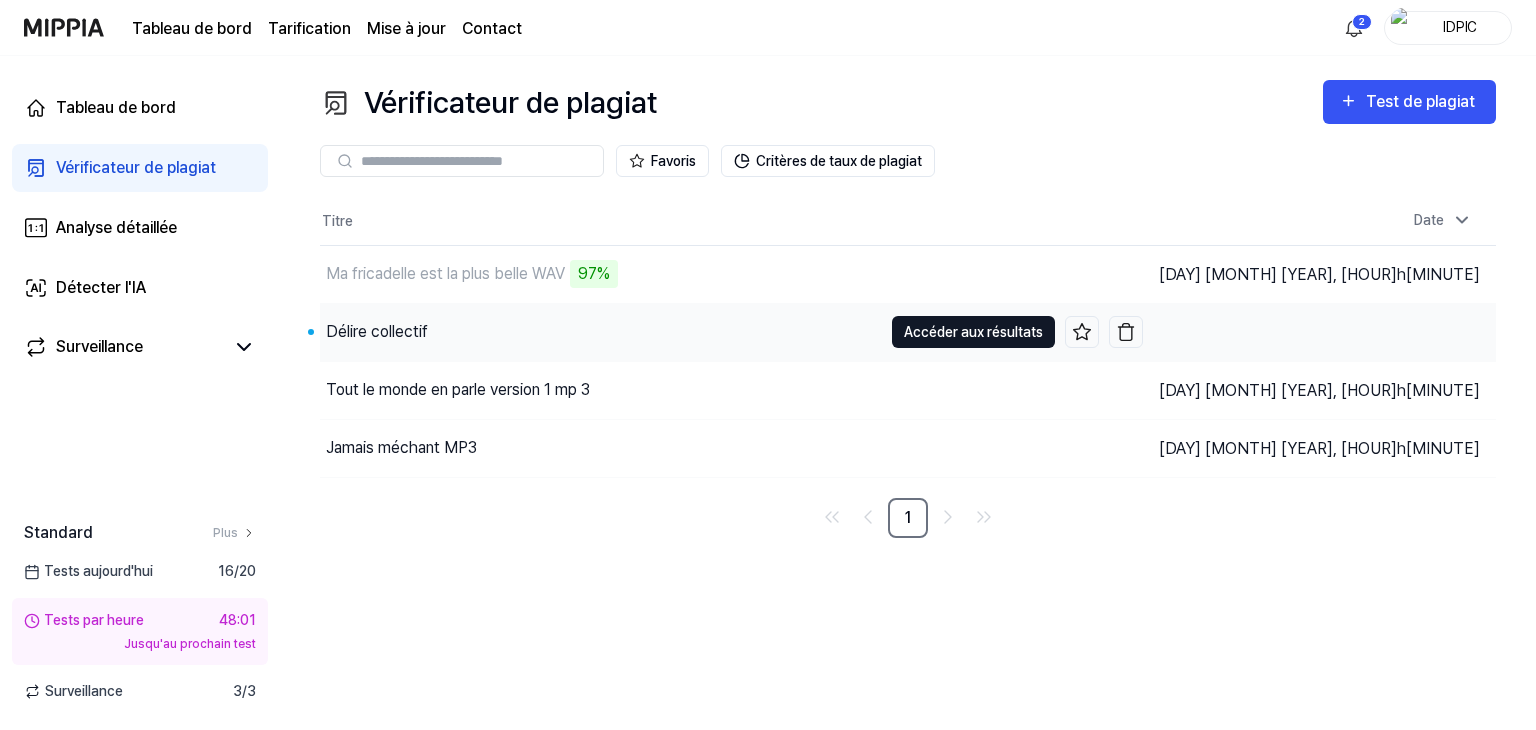 click on "Accéder aux résultats" at bounding box center [973, 332] 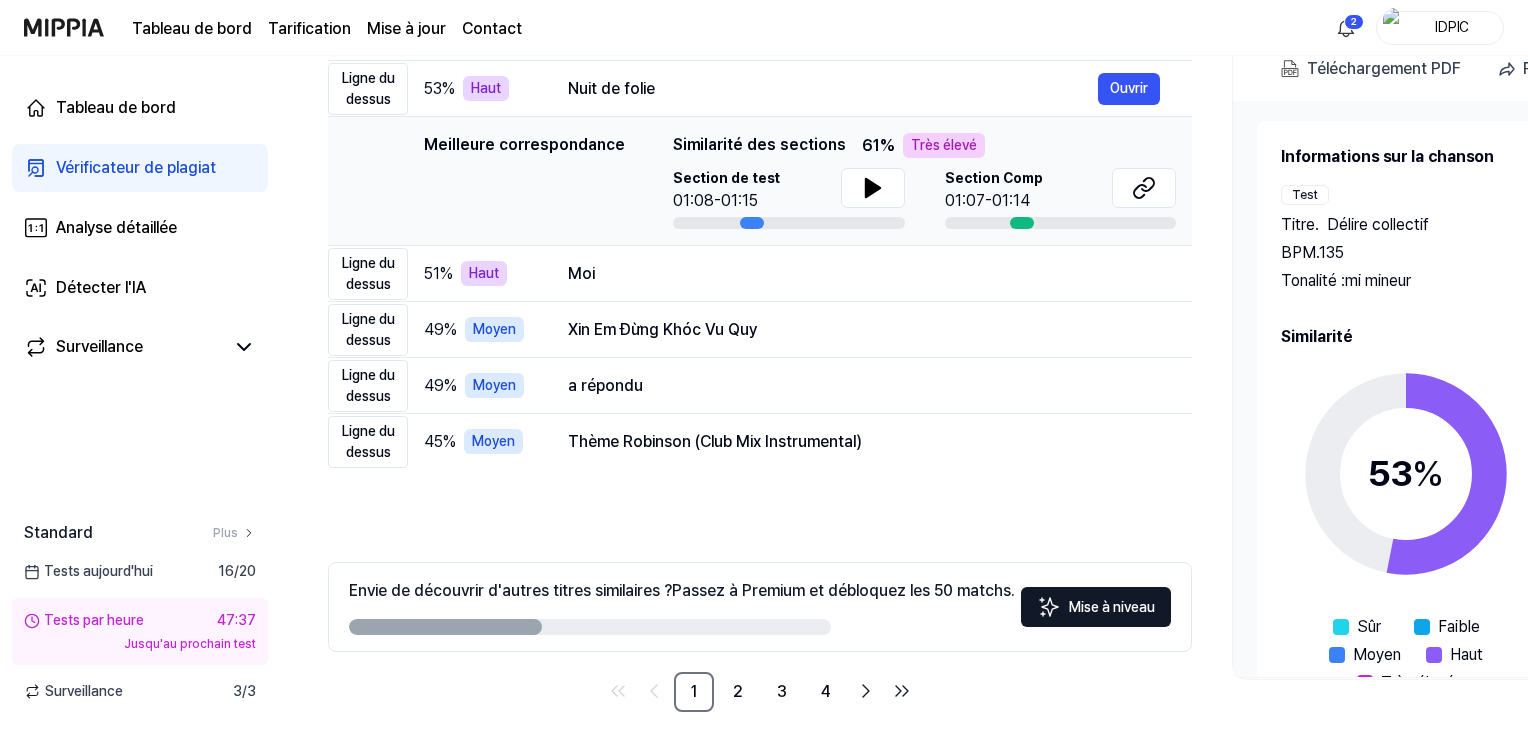 scroll, scrollTop: 278, scrollLeft: 0, axis: vertical 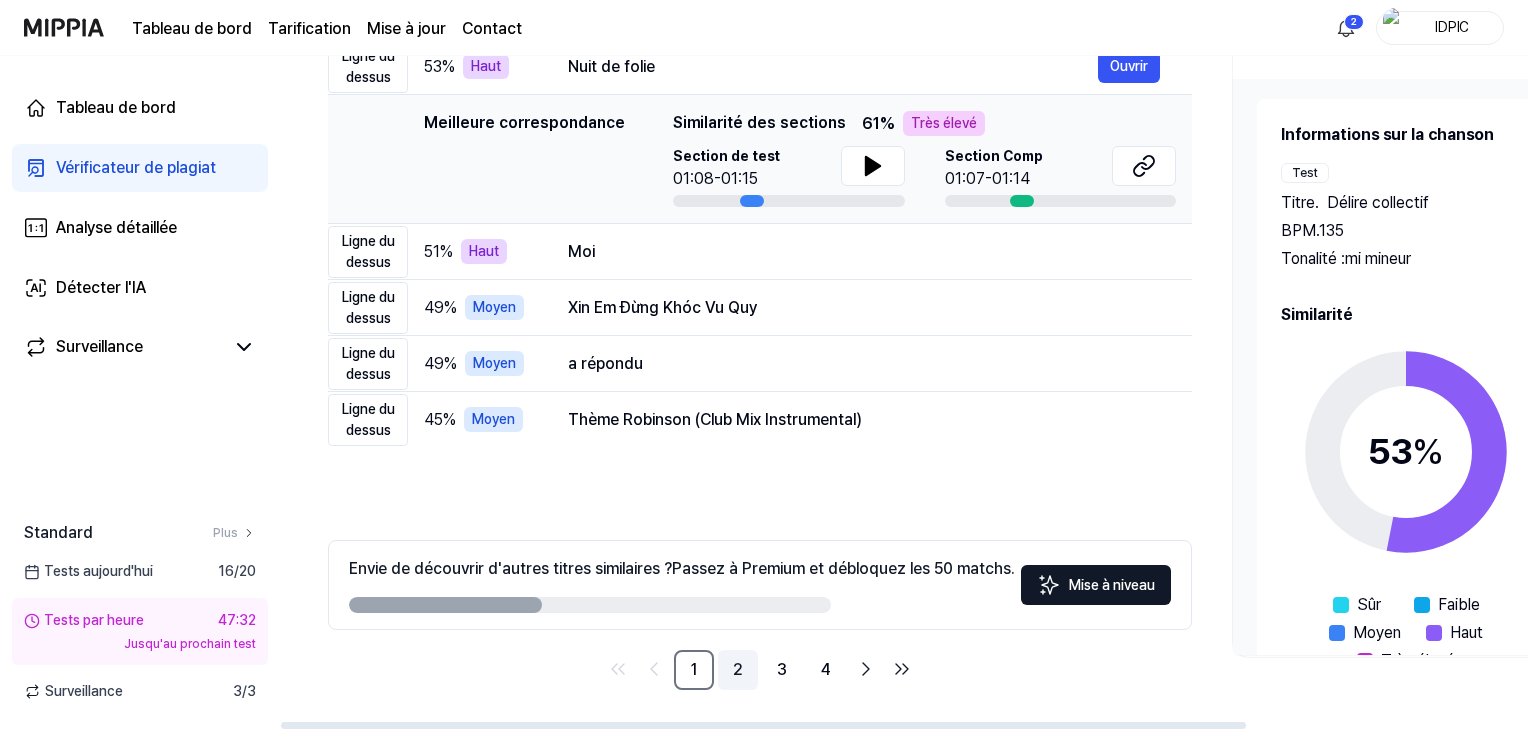 click on "2" at bounding box center (738, 669) 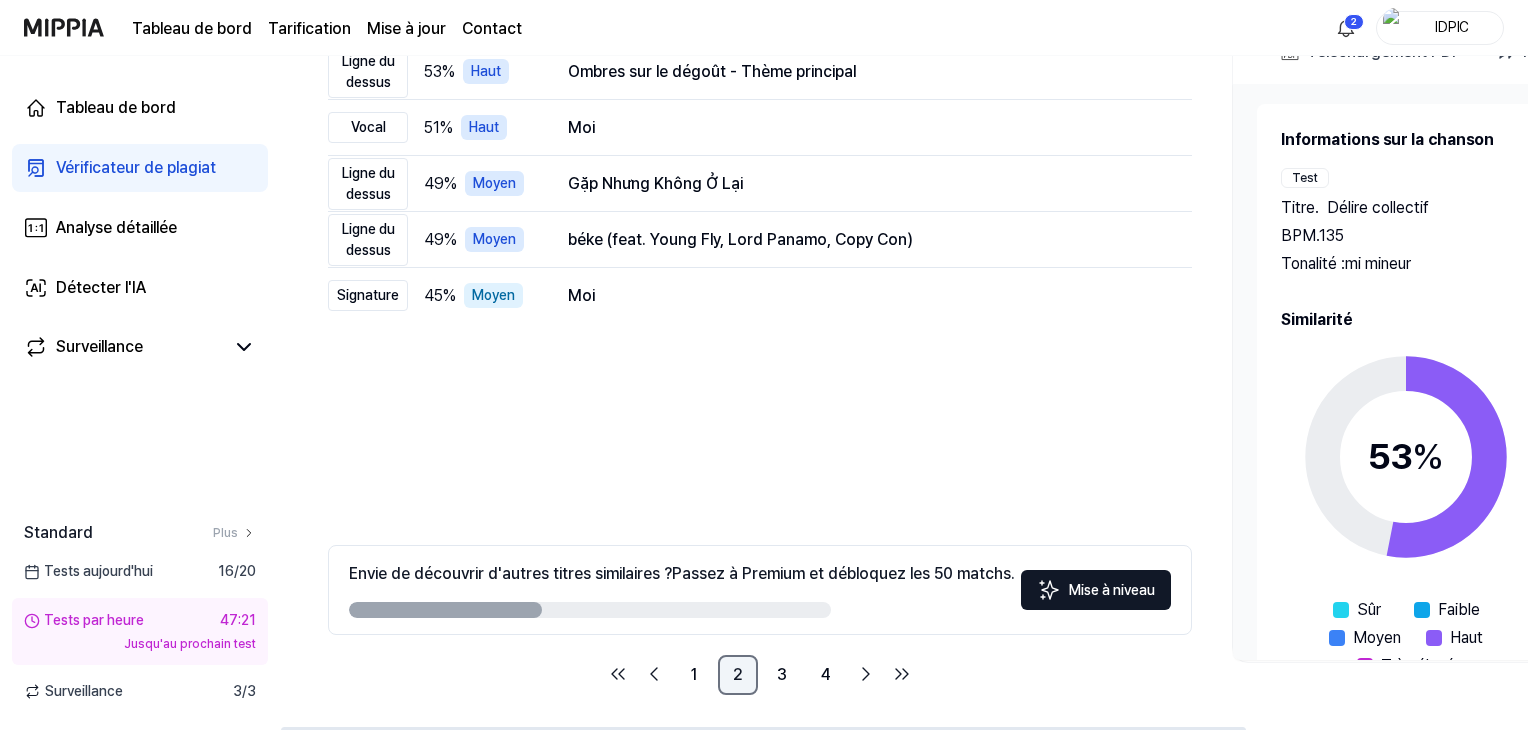 scroll, scrollTop: 278, scrollLeft: 0, axis: vertical 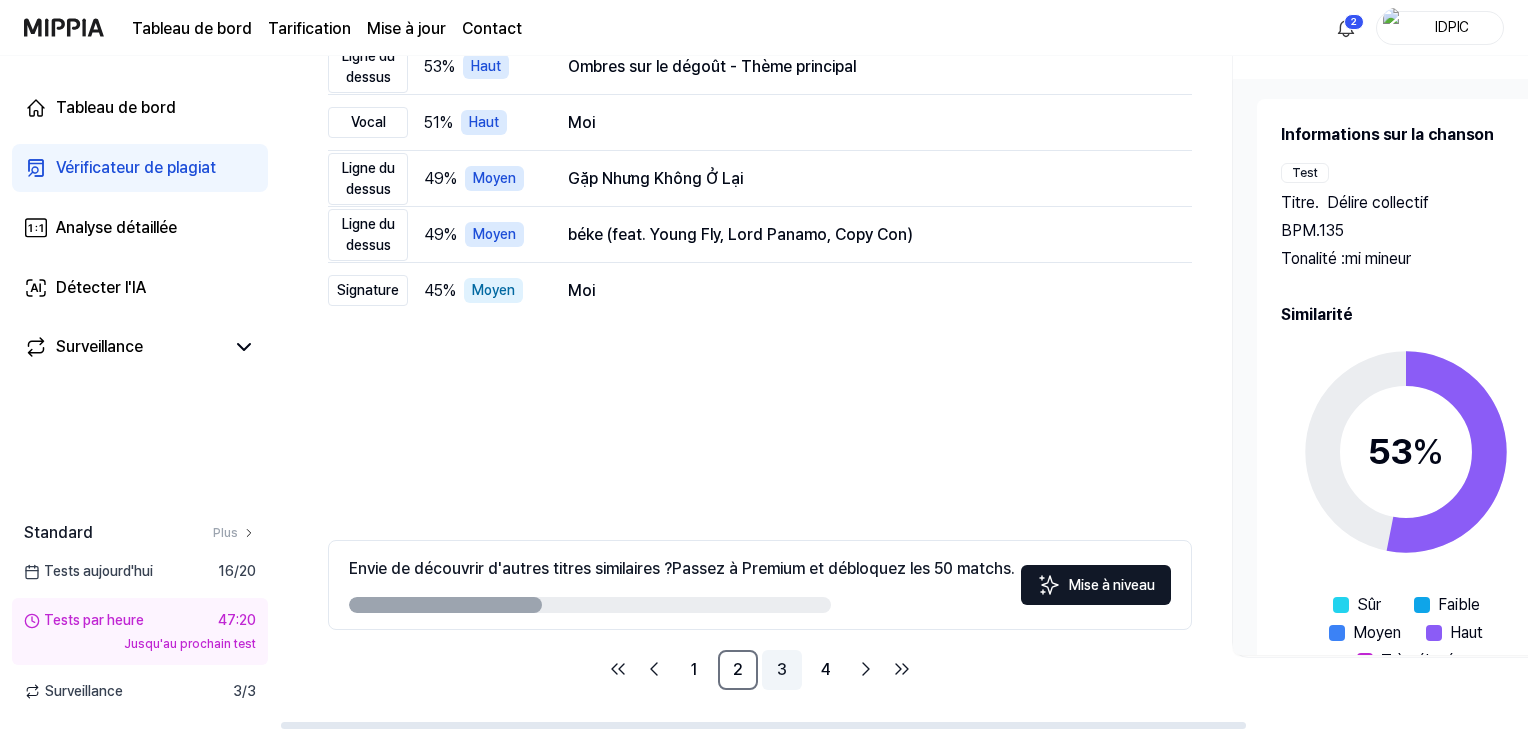 click on "3" at bounding box center (782, 669) 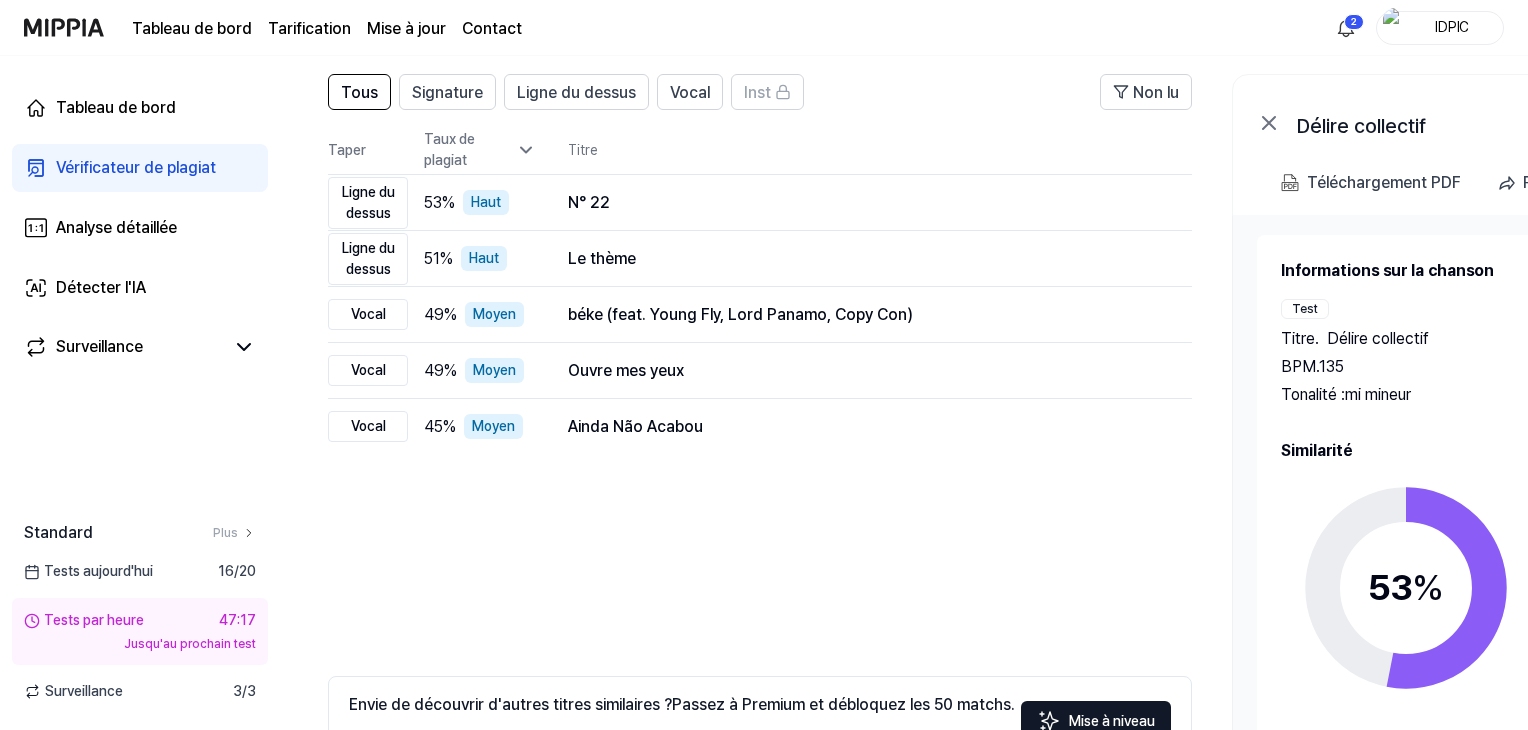 scroll, scrollTop: 0, scrollLeft: 0, axis: both 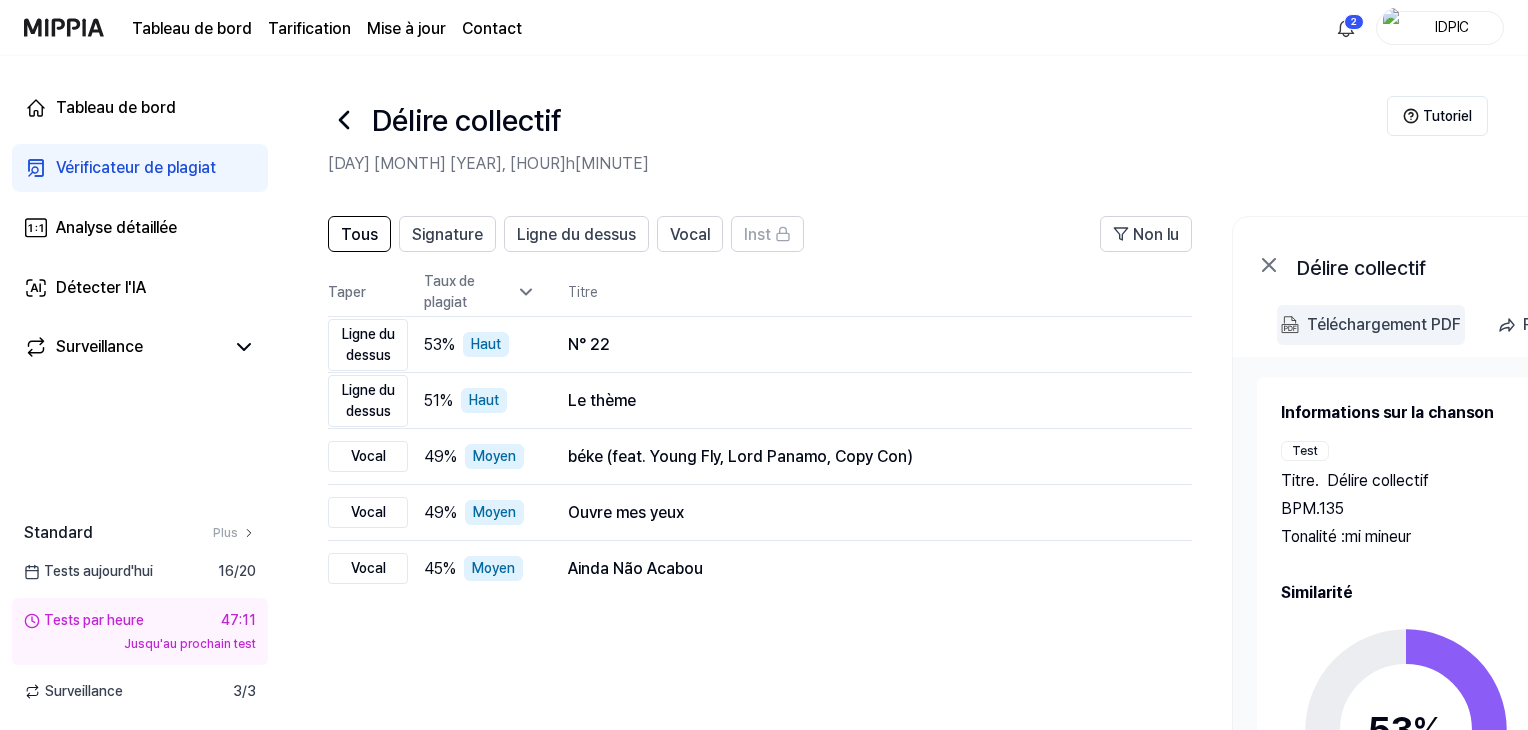 click on "Téléchargement PDF" at bounding box center [1384, 324] 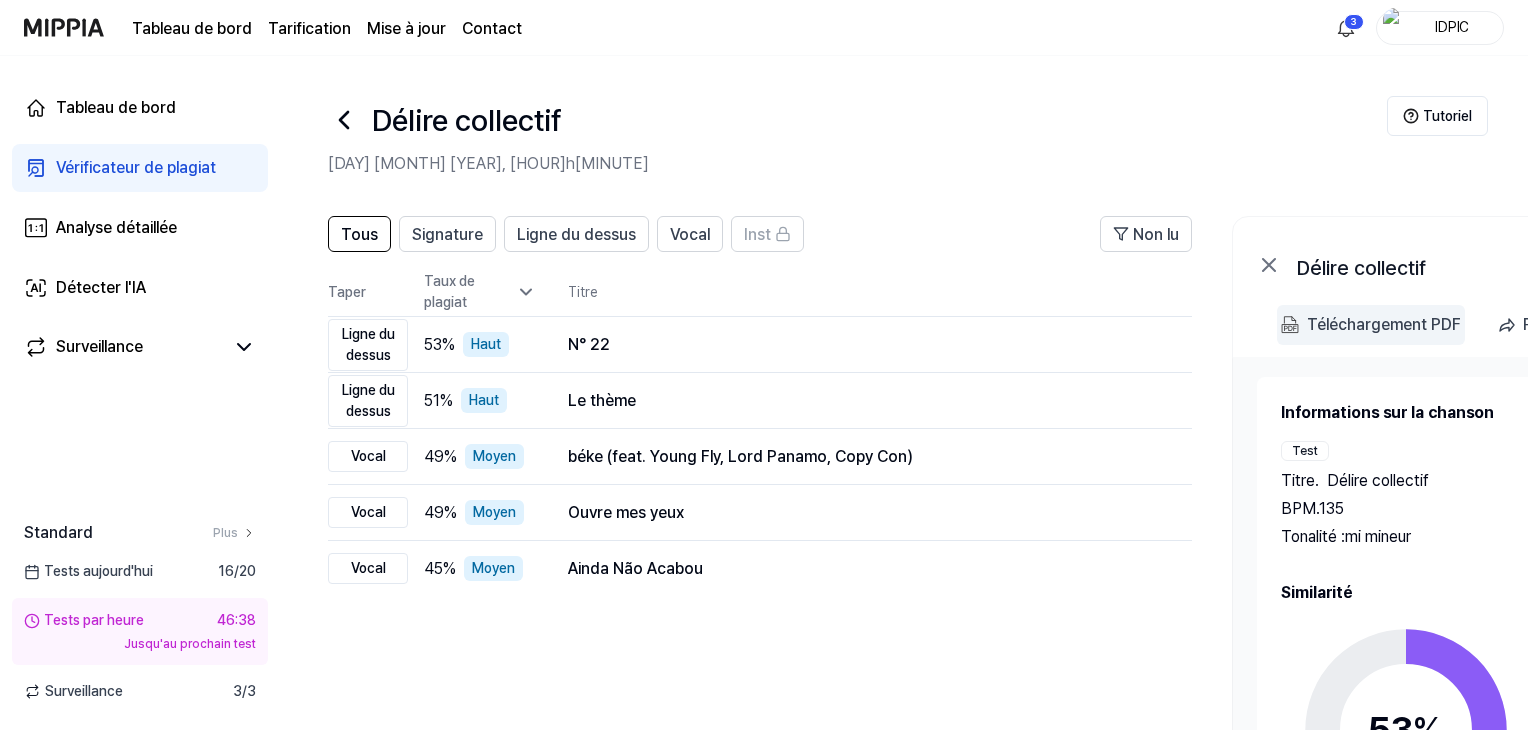 click on "Téléchargement PDF" at bounding box center (1384, 324) 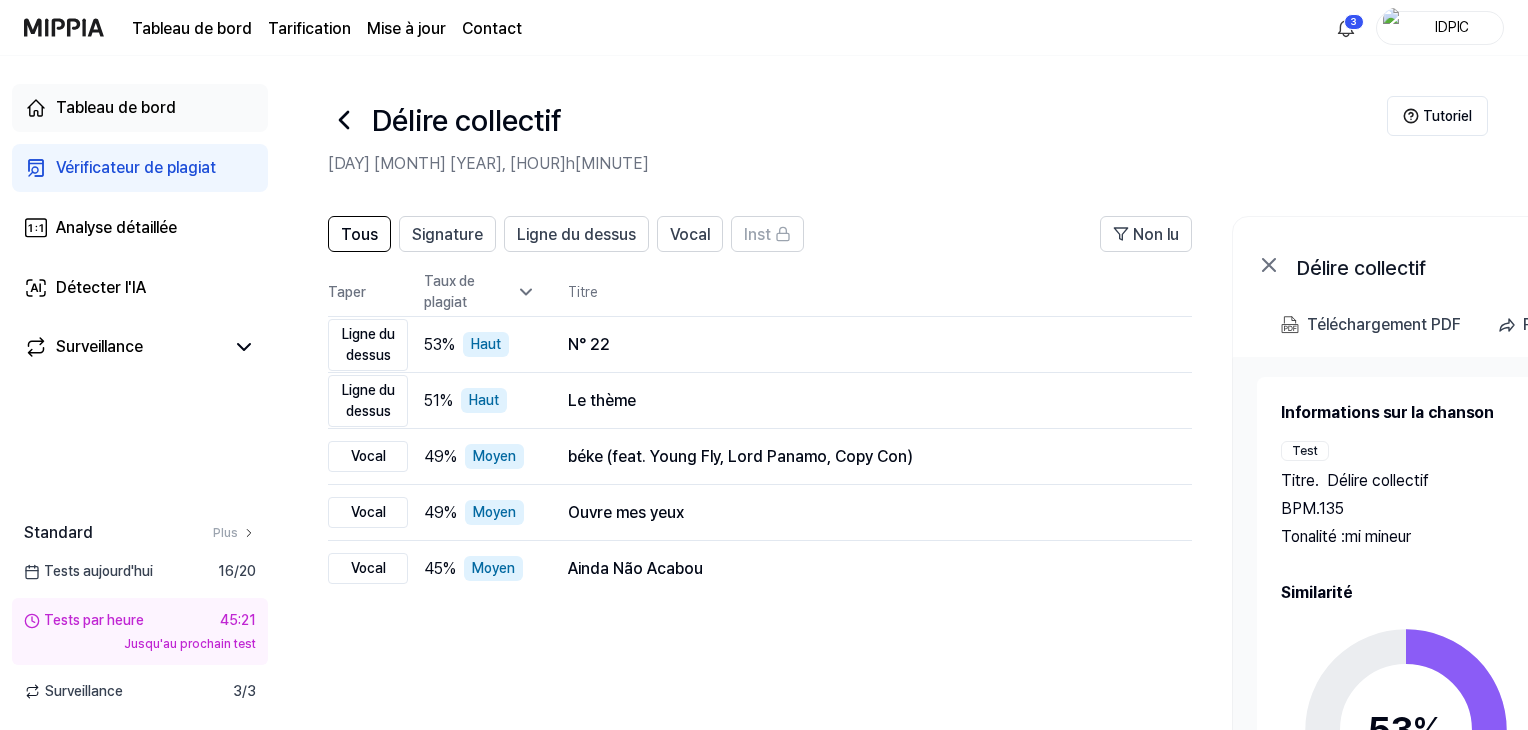 click on "Tableau de bord" at bounding box center [116, 107] 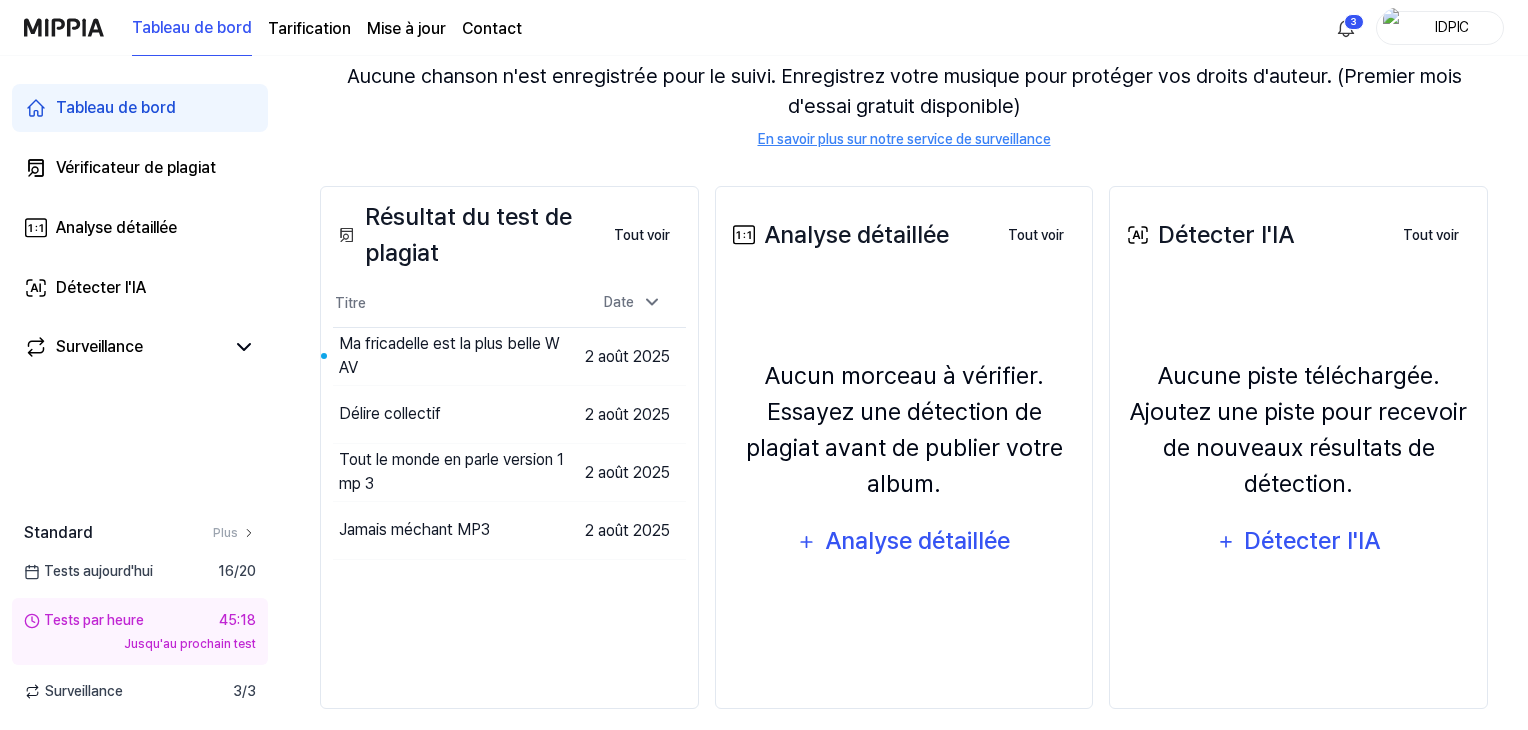 scroll, scrollTop: 200, scrollLeft: 0, axis: vertical 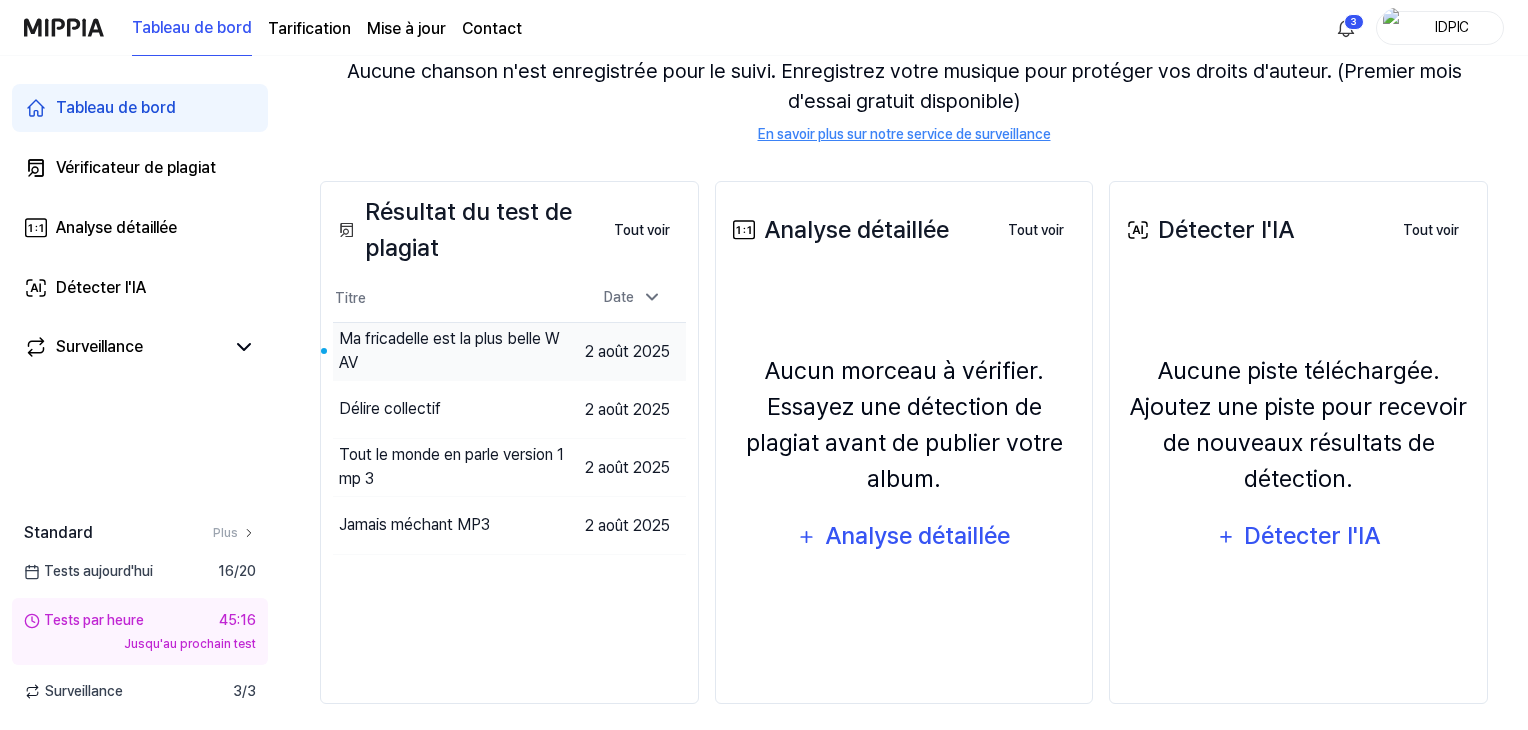 click on "Ma fricadelle est la plus belle WAV" at bounding box center (449, 350) 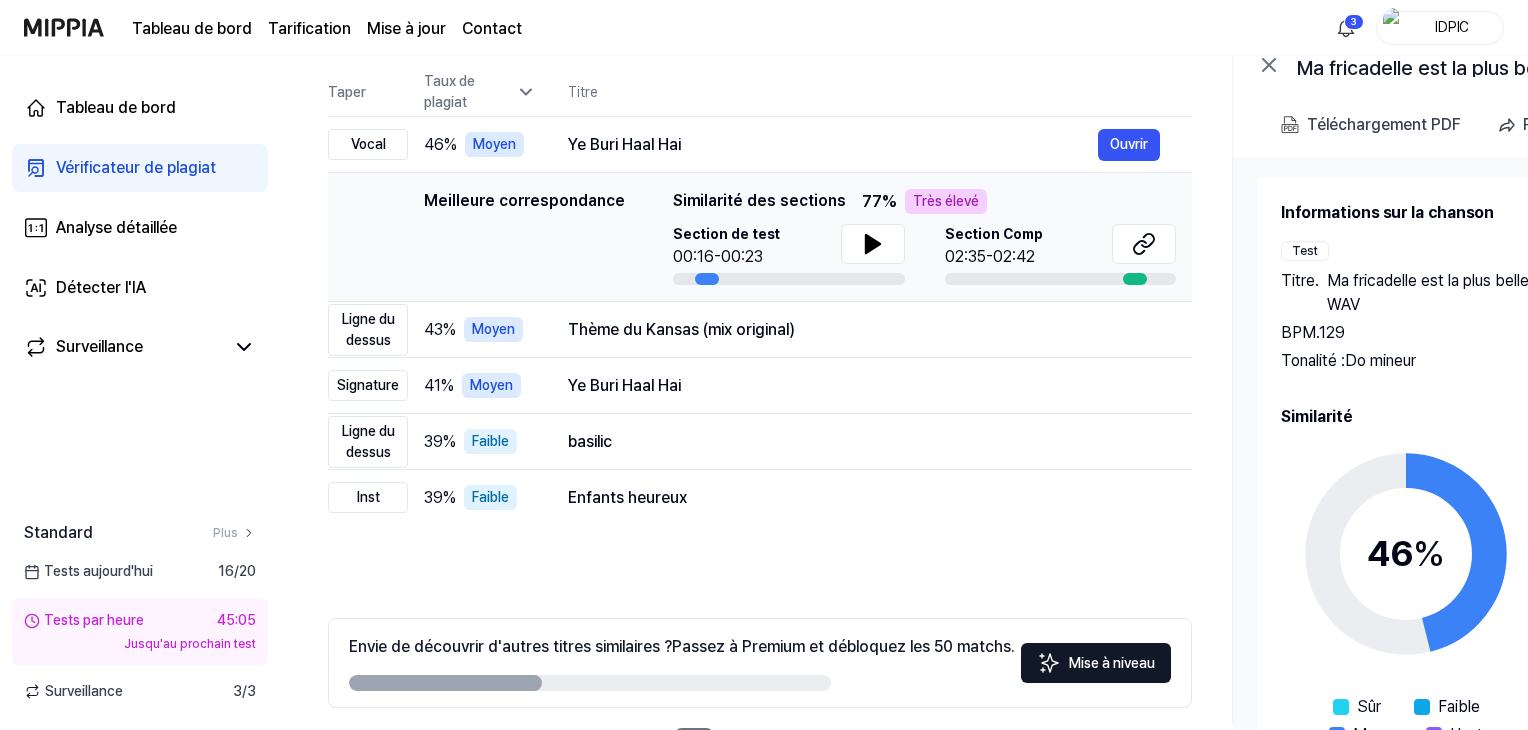 scroll, scrollTop: 100, scrollLeft: 0, axis: vertical 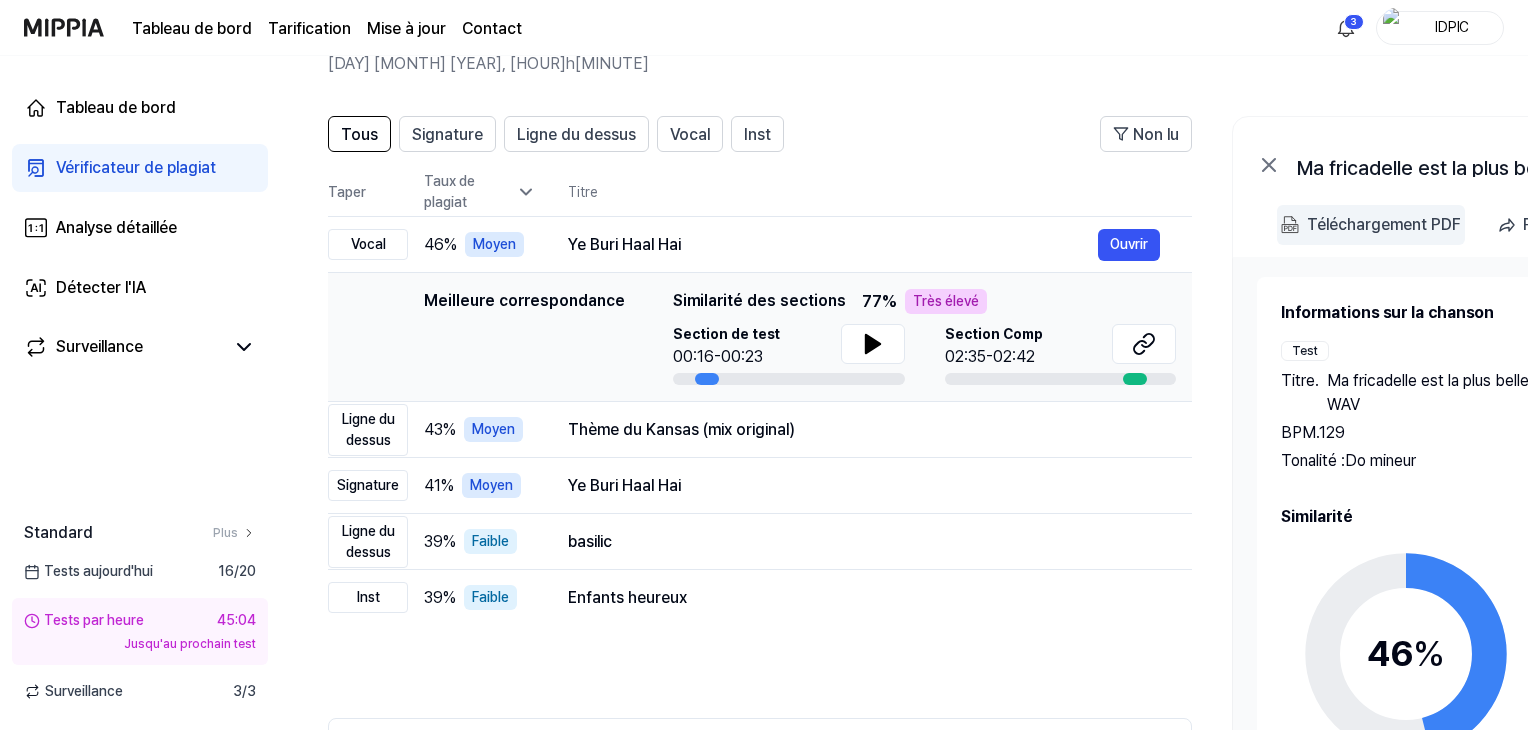 click on "Téléchargement PDF" at bounding box center (1384, 224) 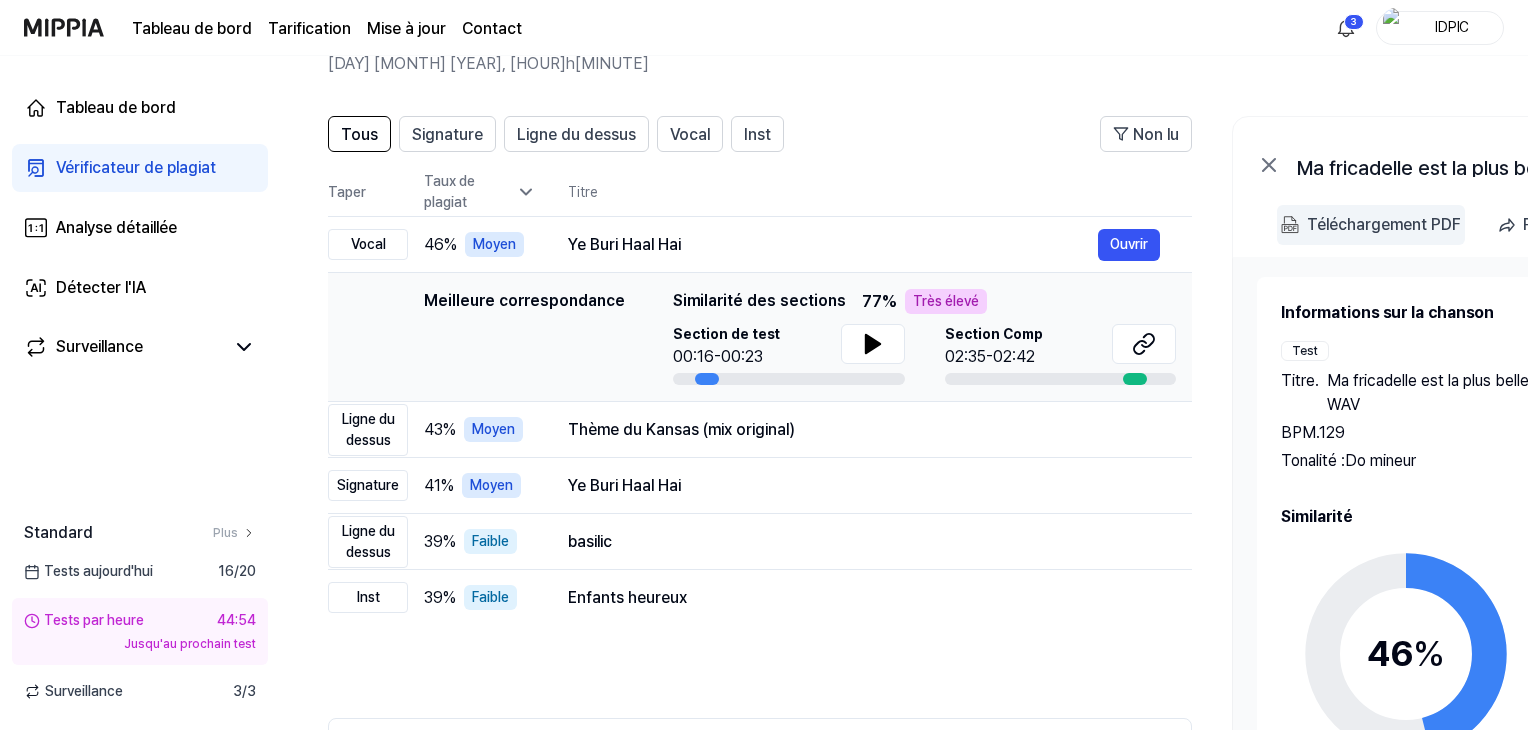 click on "Téléchargement PDF" at bounding box center (1384, 224) 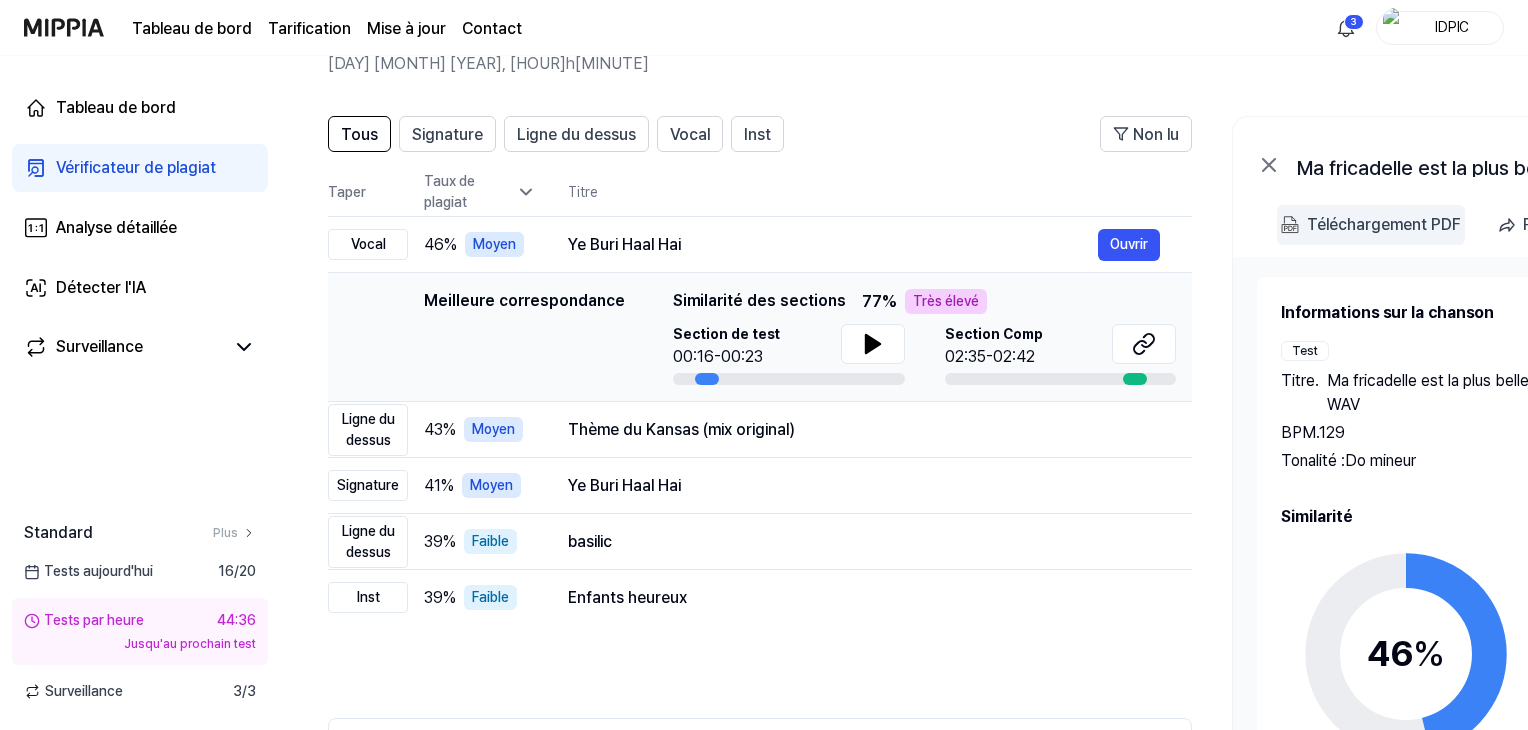 click on "Téléchargement PDF" at bounding box center [1384, 224] 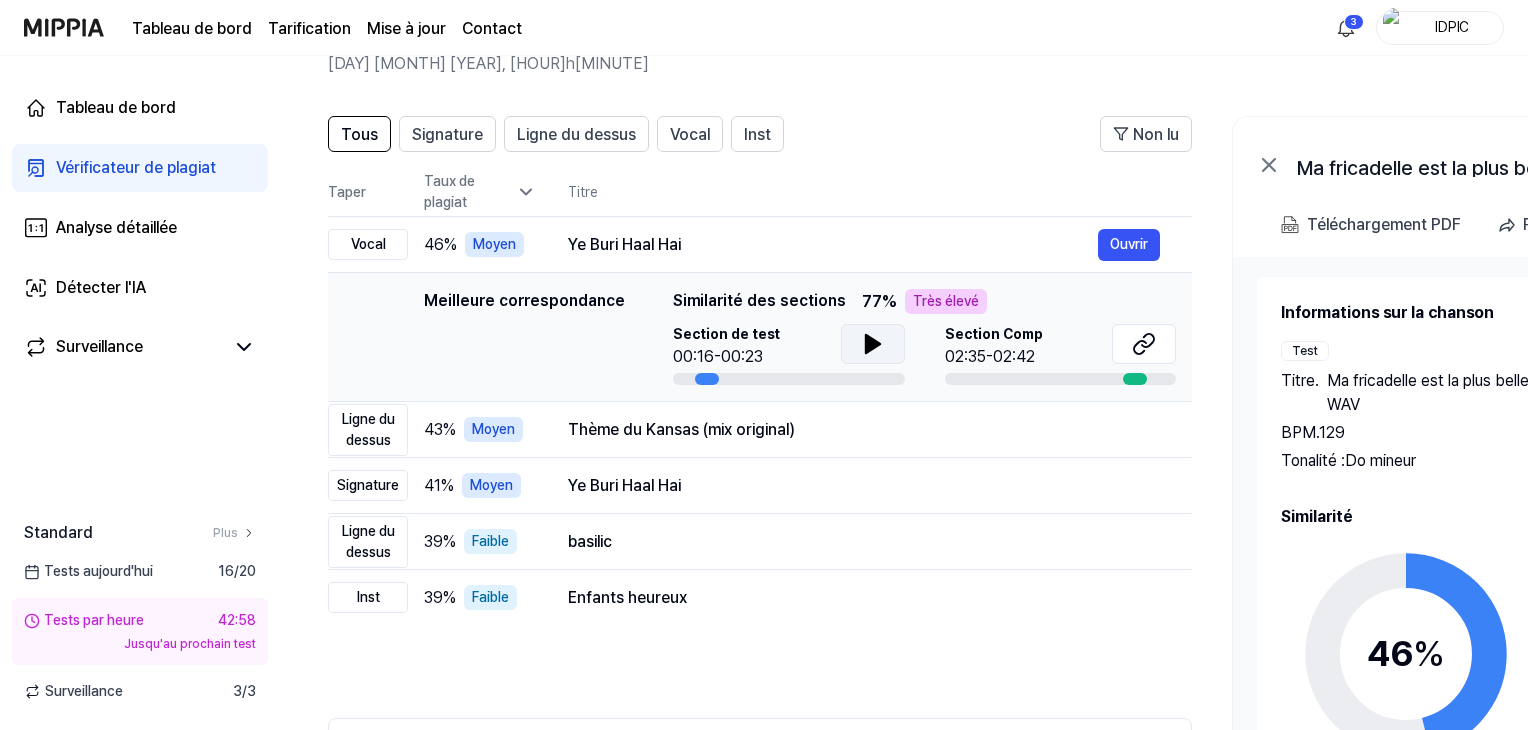 click 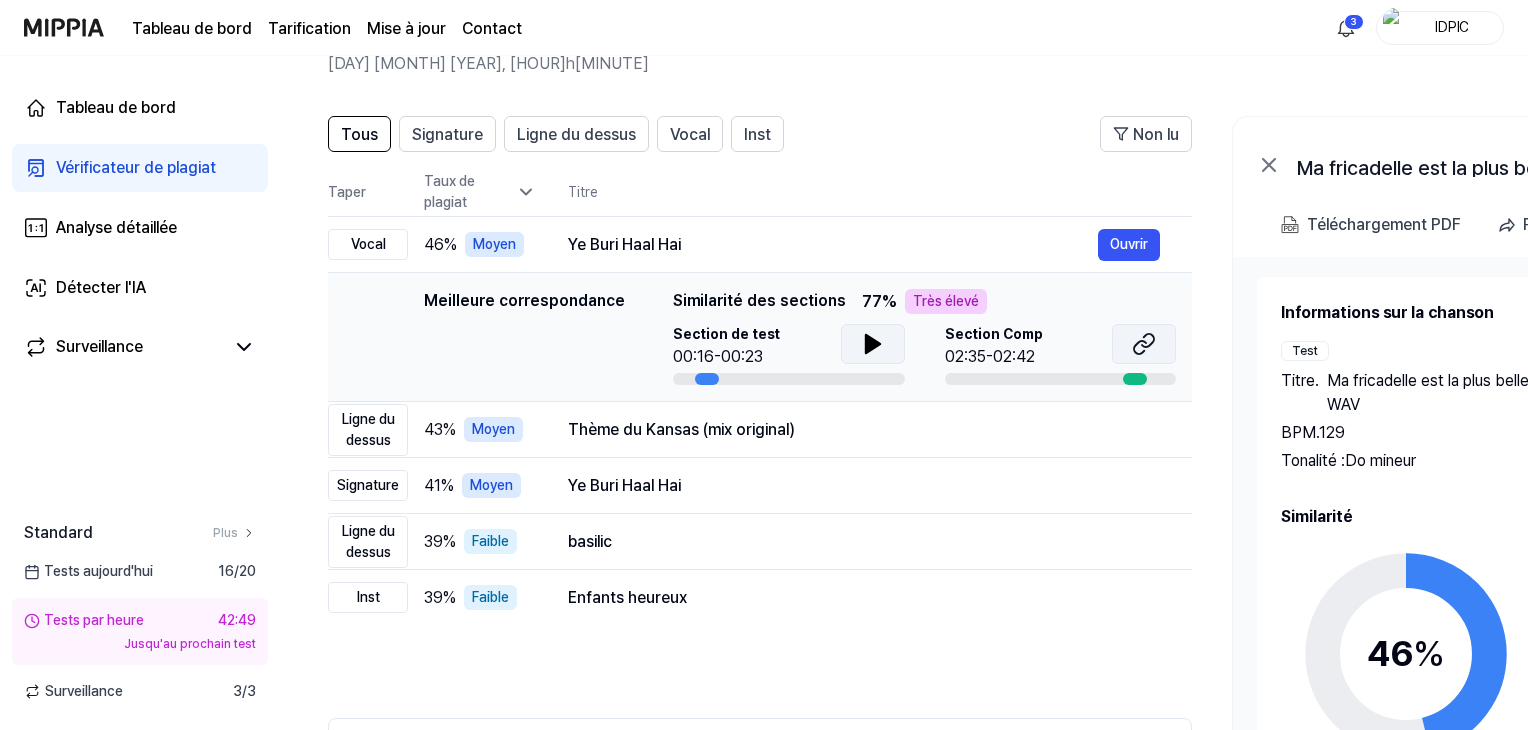 click 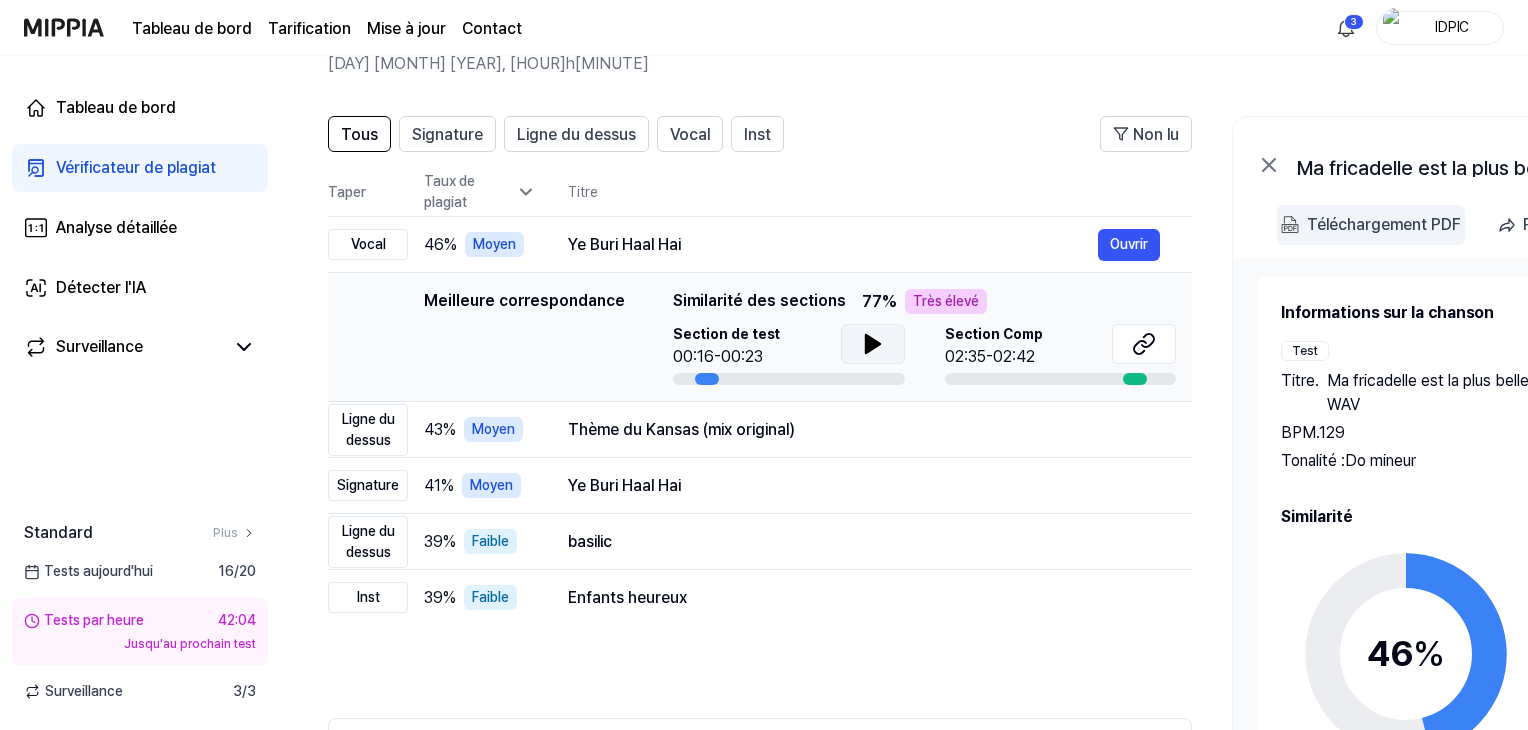 click on "Téléchargement PDF" at bounding box center [1384, 224] 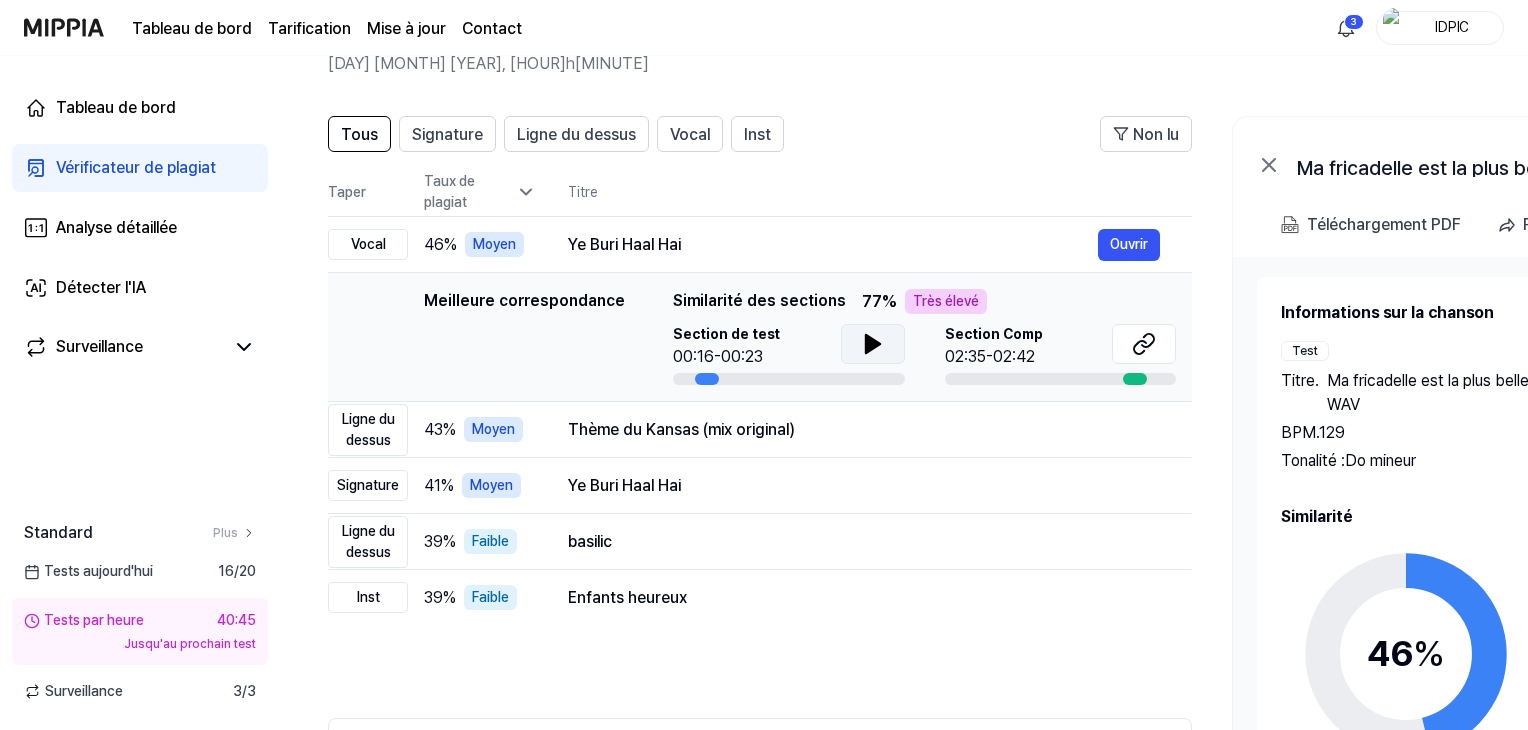 click 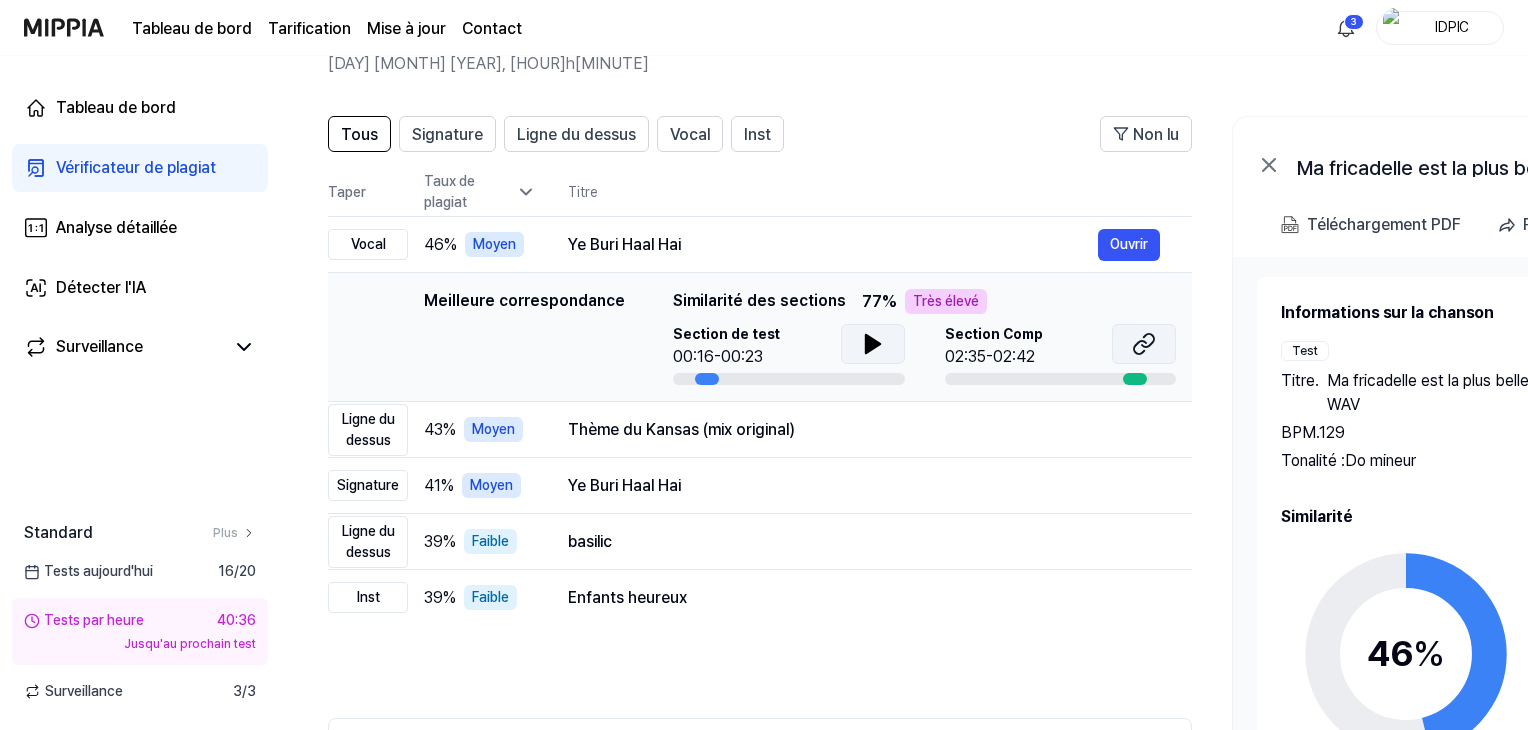 click 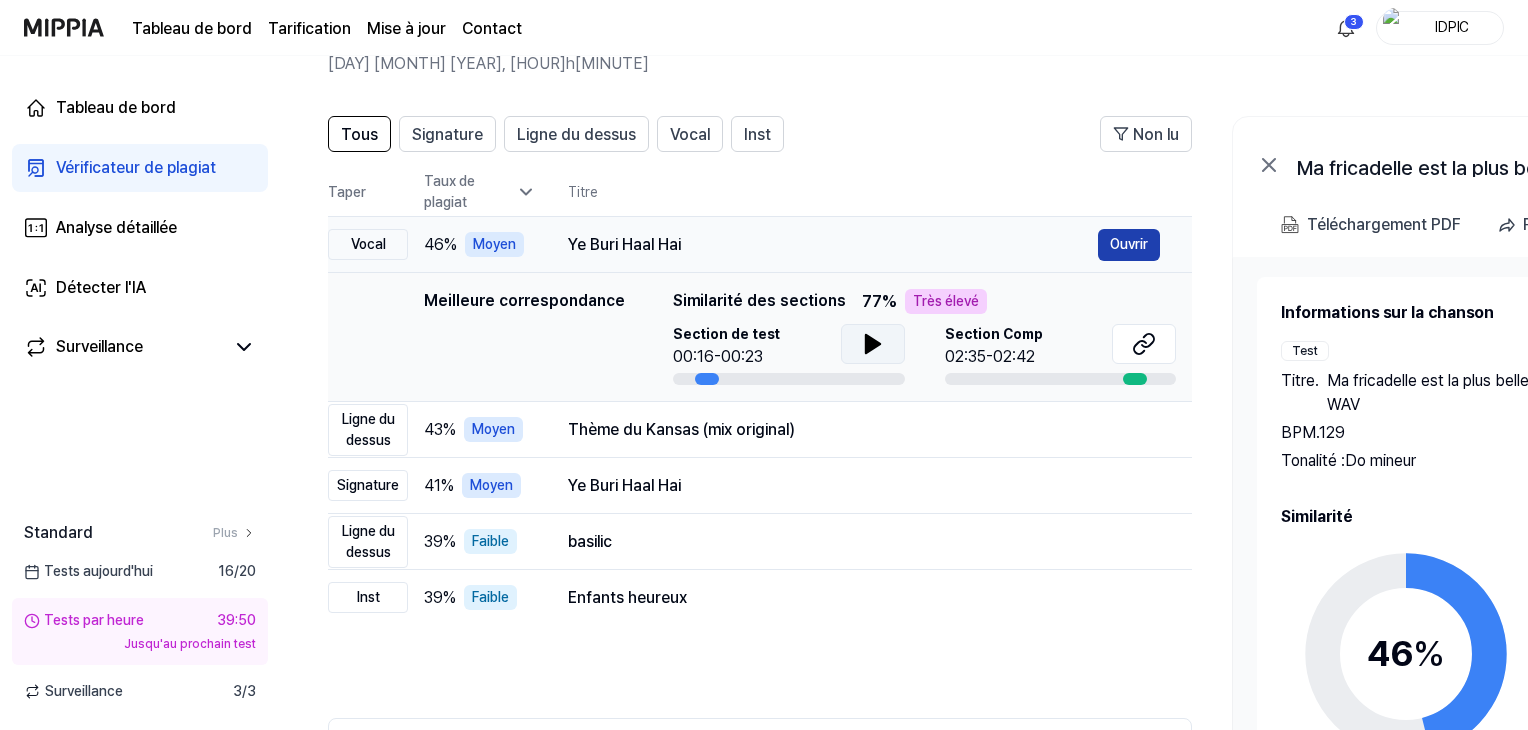 click on "Ouvrir" at bounding box center (1129, 244) 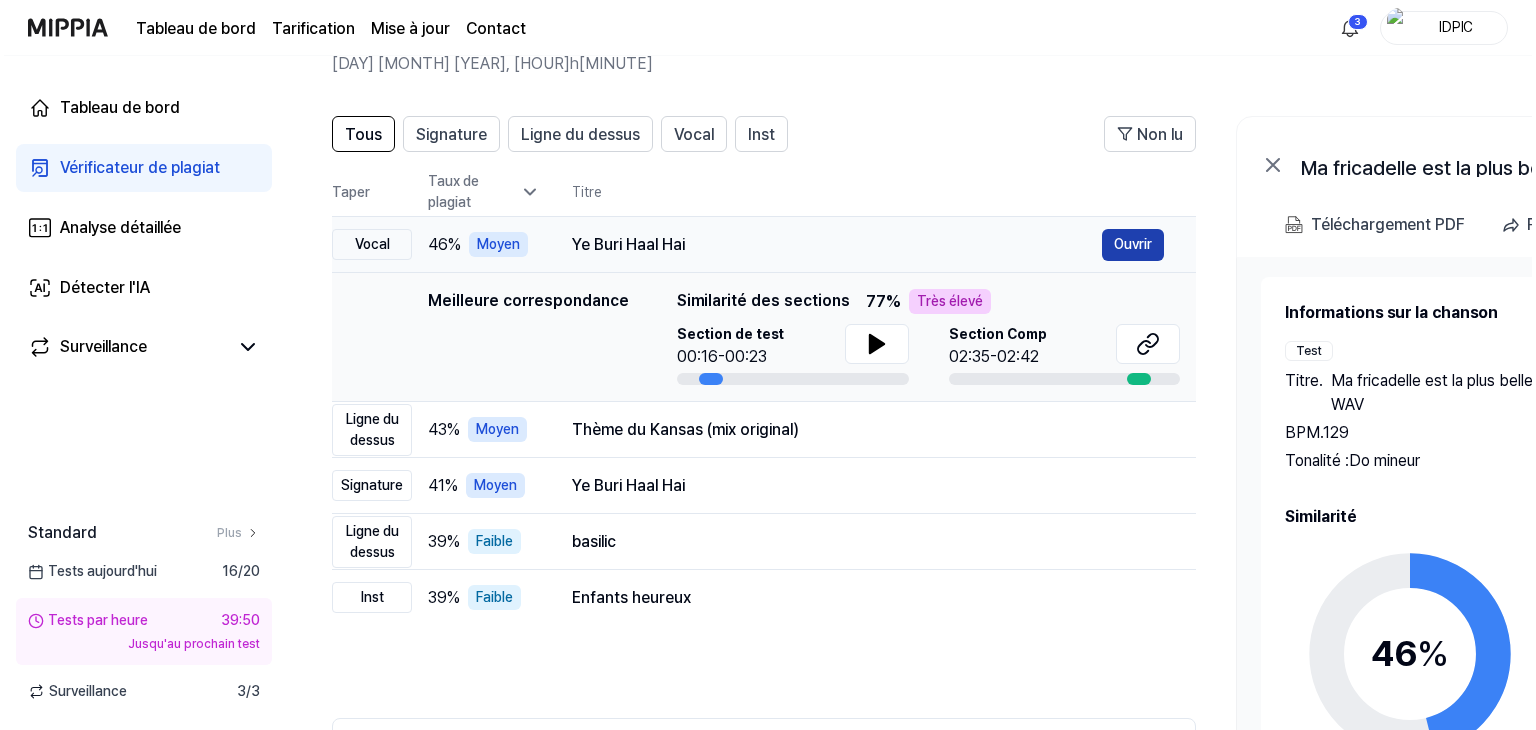 scroll, scrollTop: 0, scrollLeft: 0, axis: both 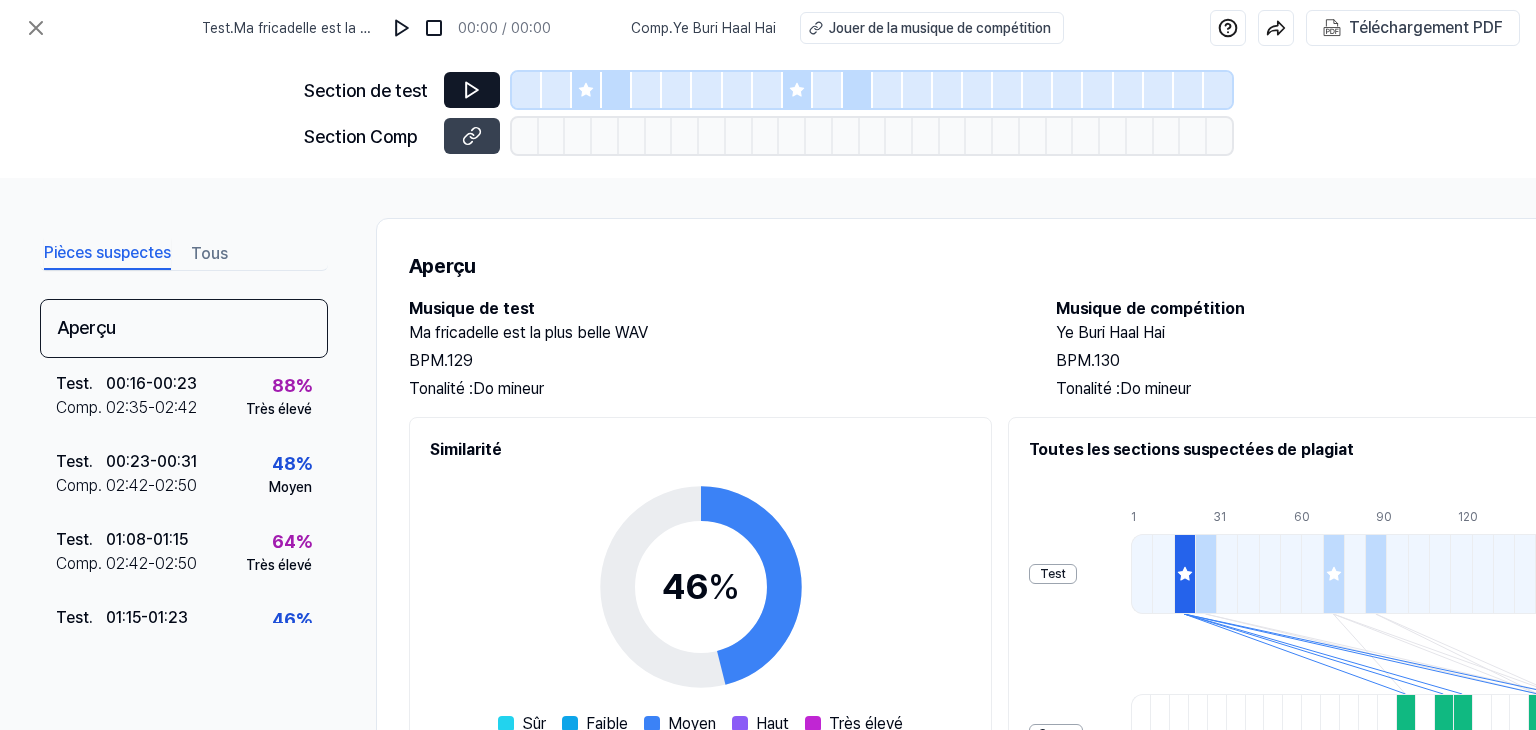 click 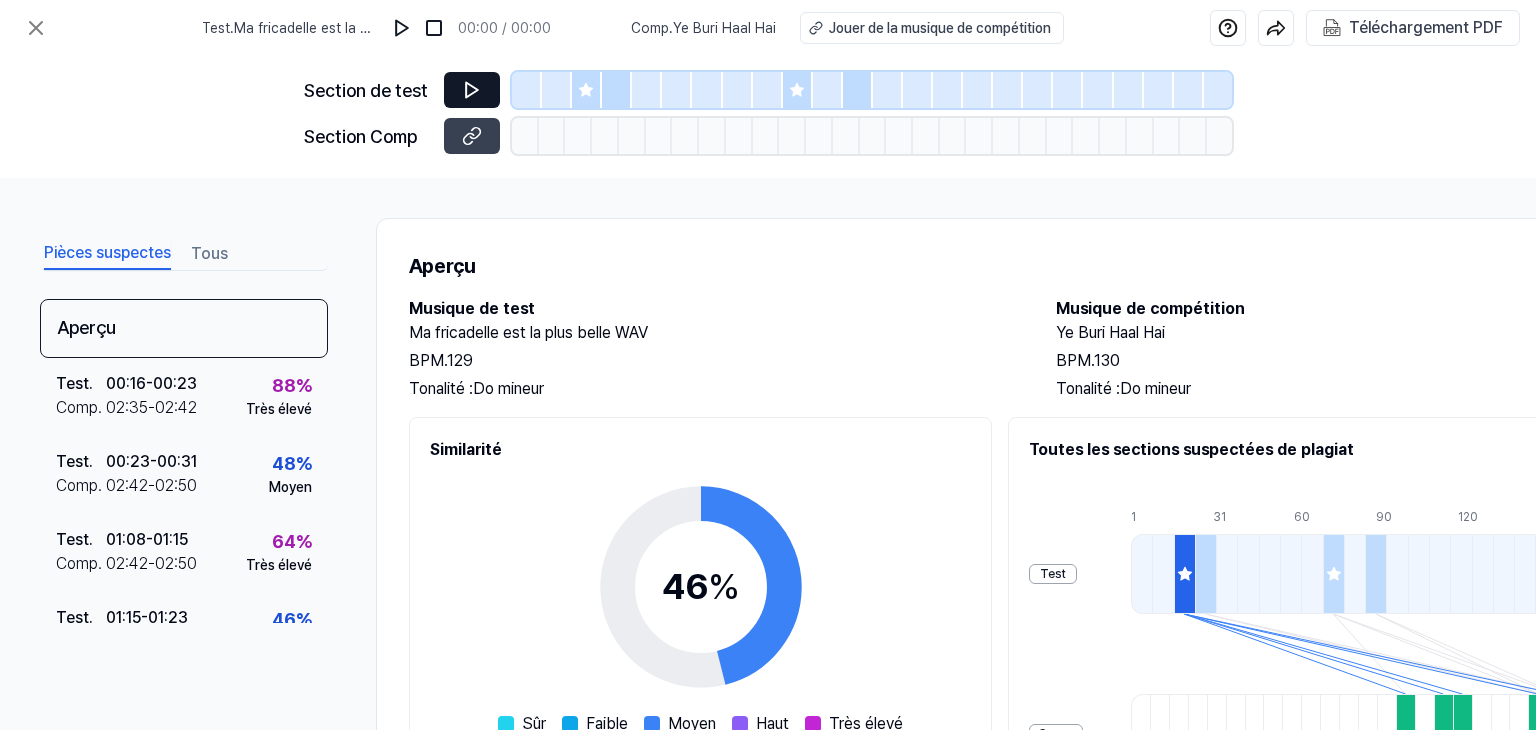 click 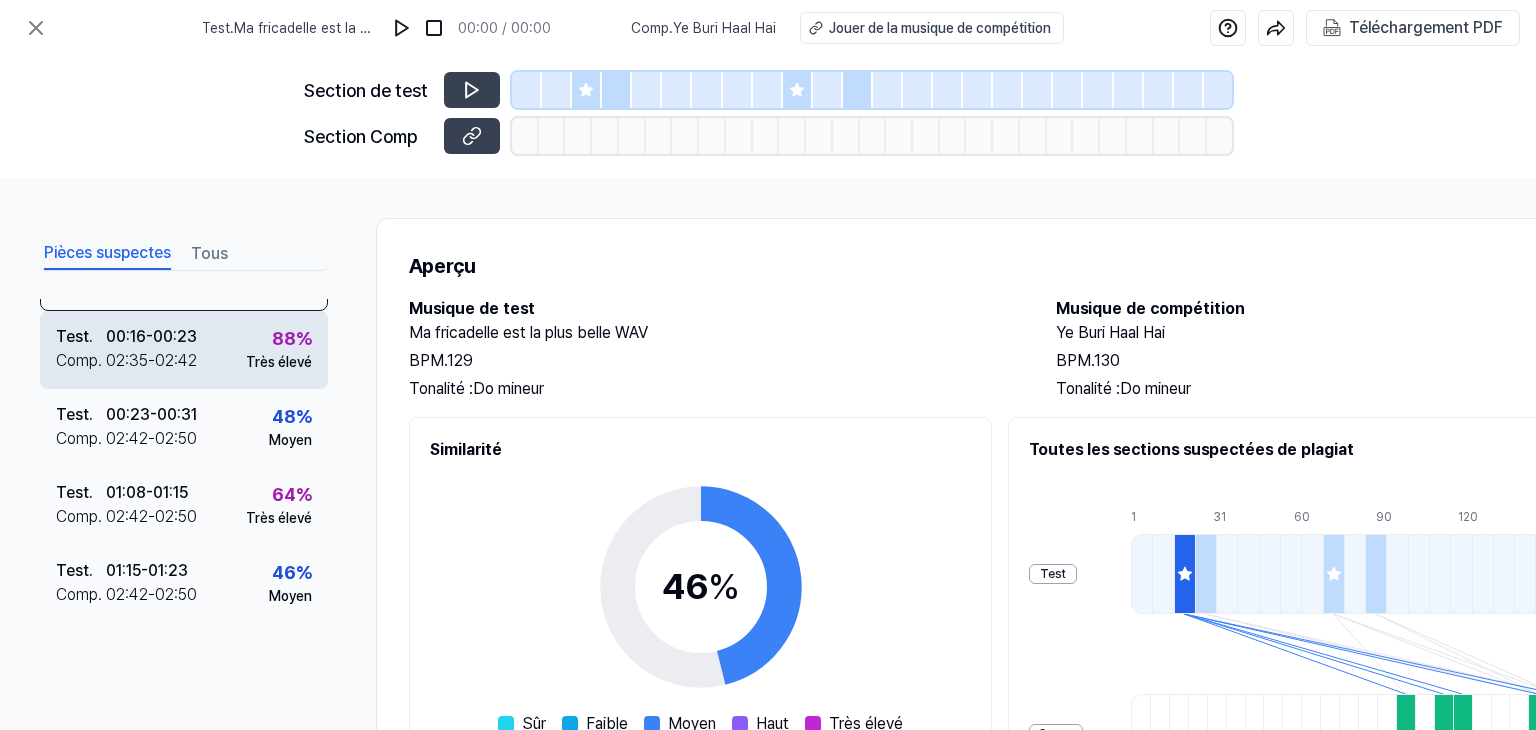 scroll, scrollTop: 0, scrollLeft: 0, axis: both 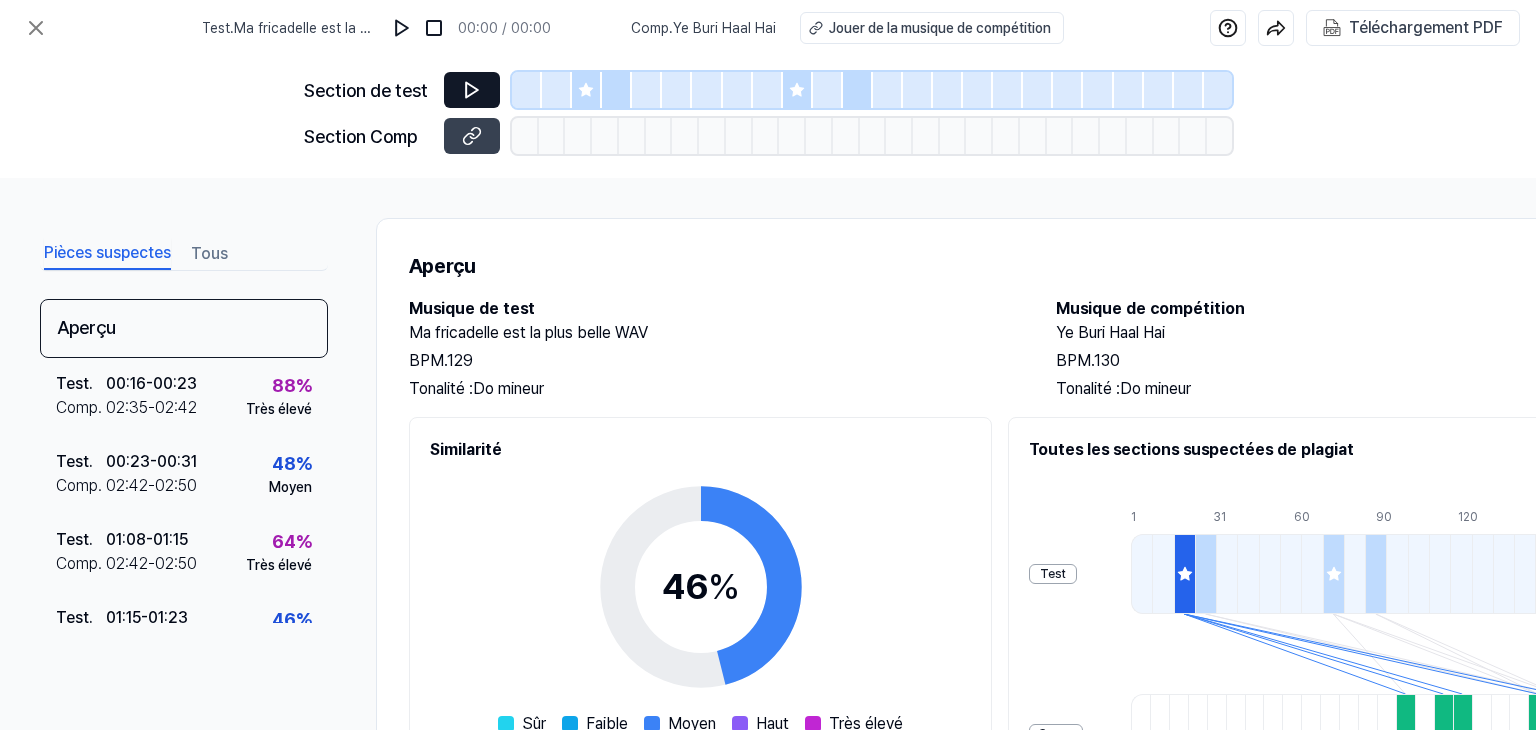 click 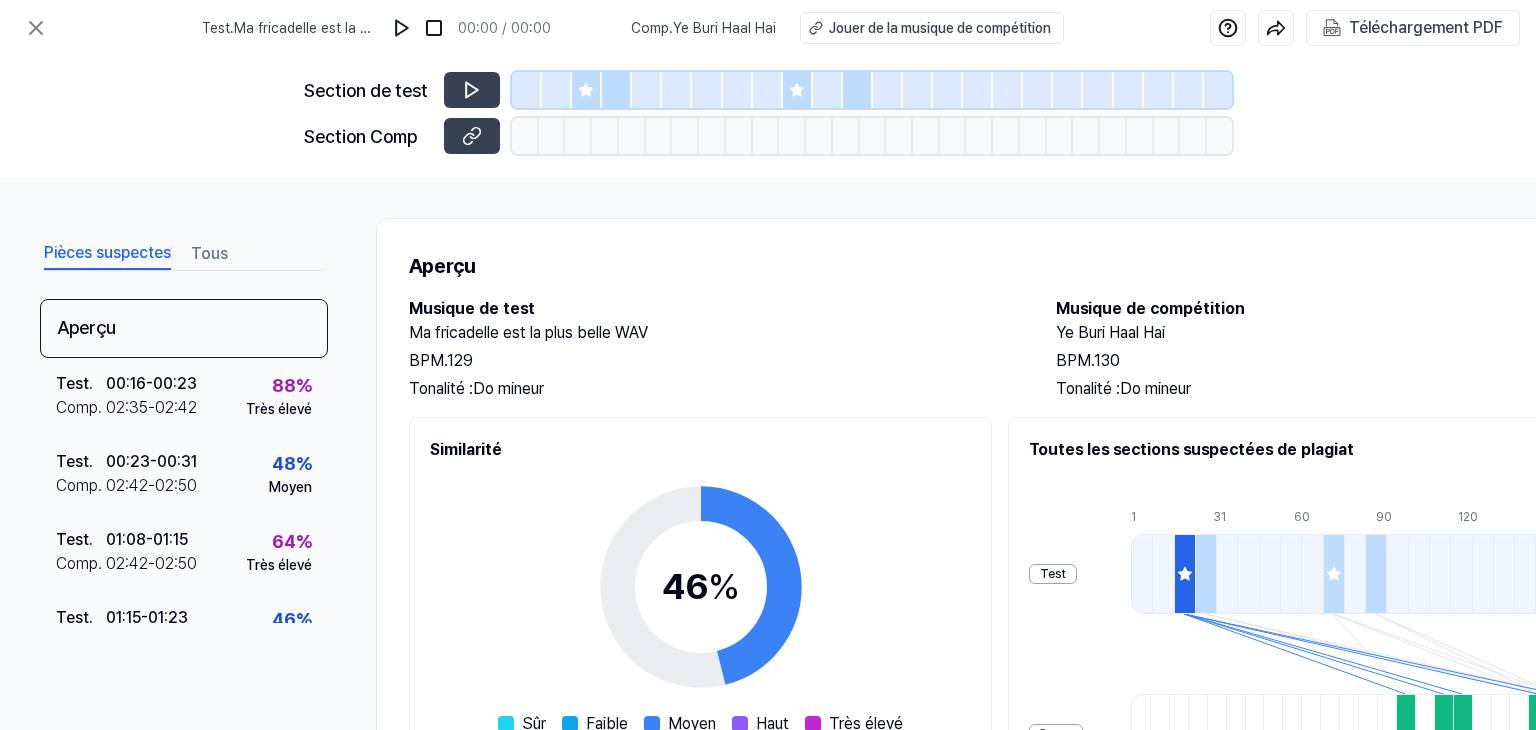 click 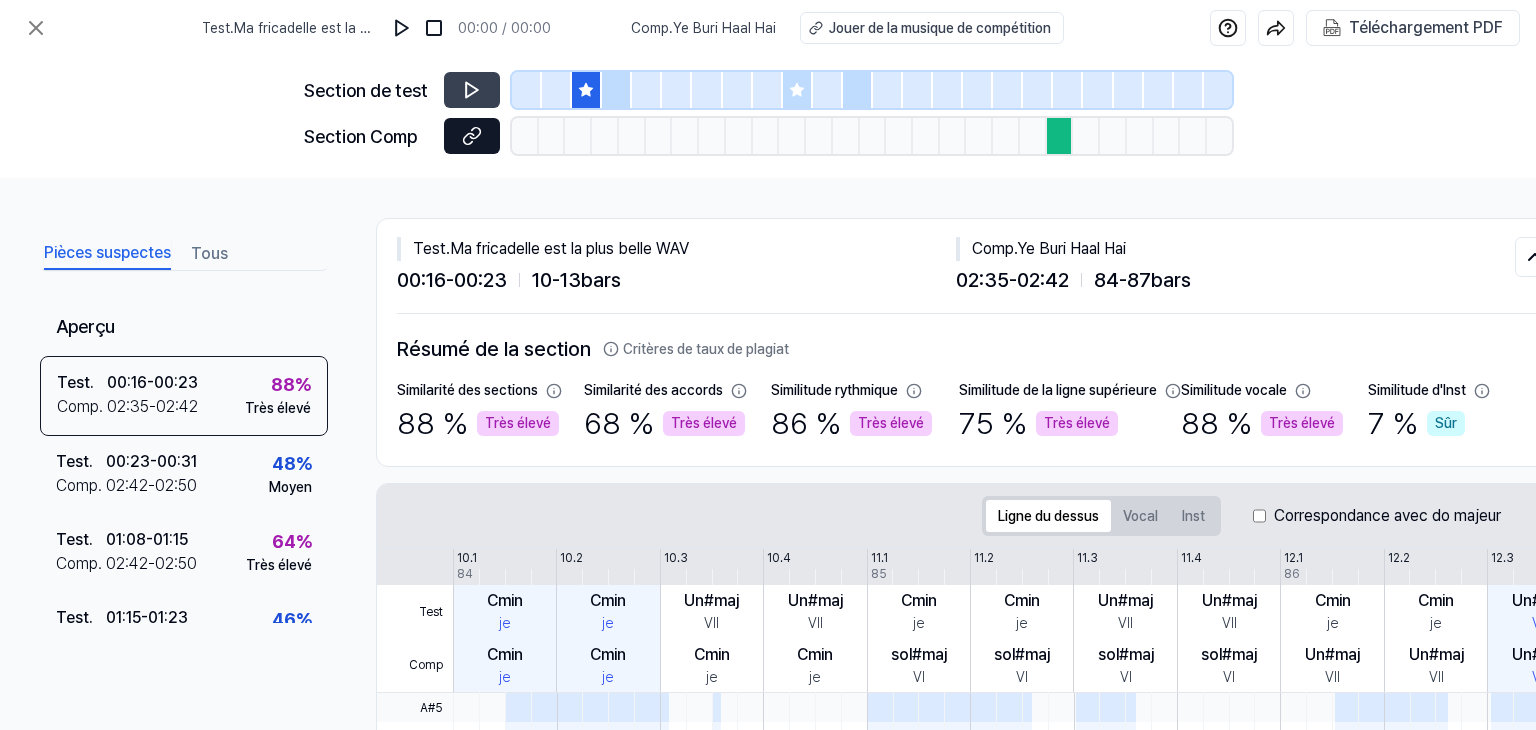 click 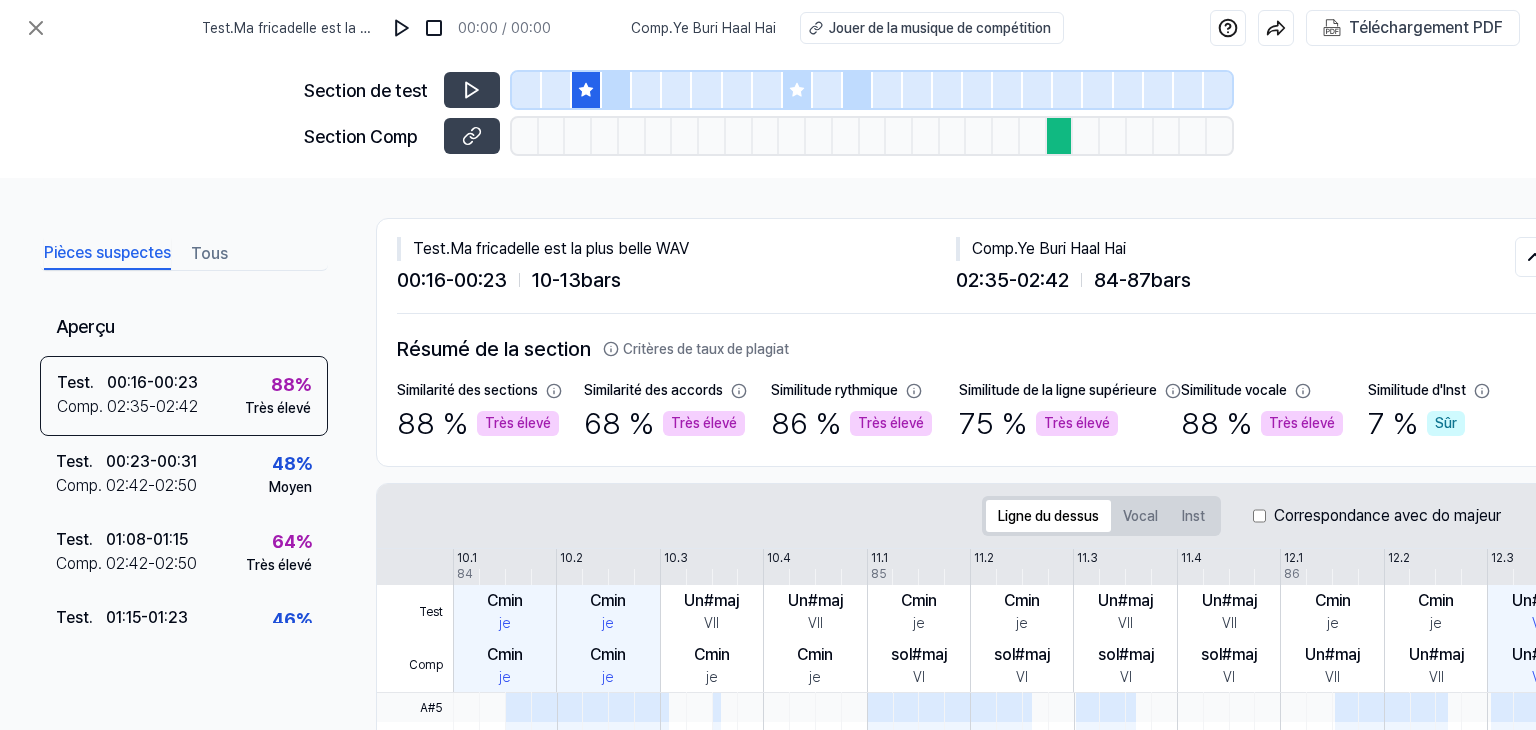 click 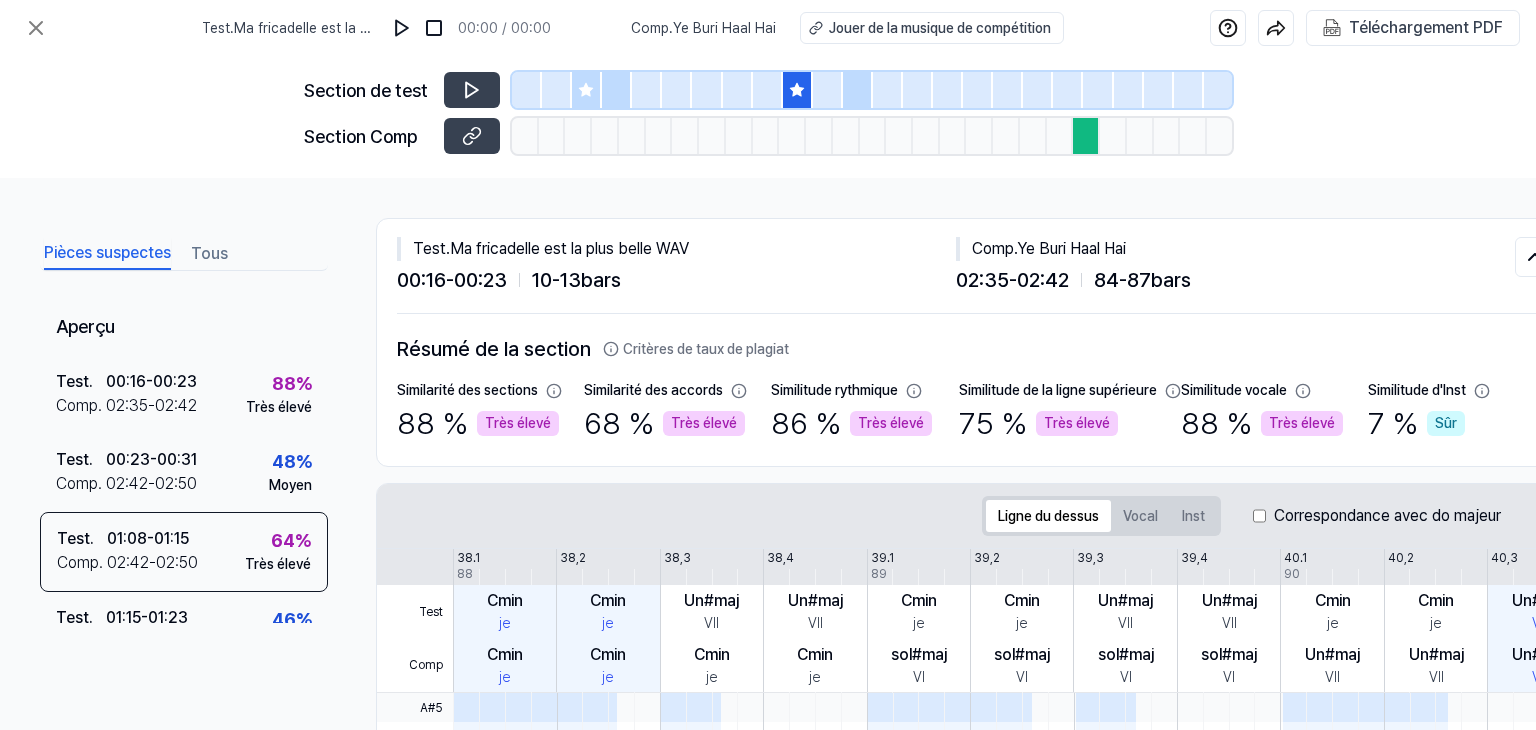 click 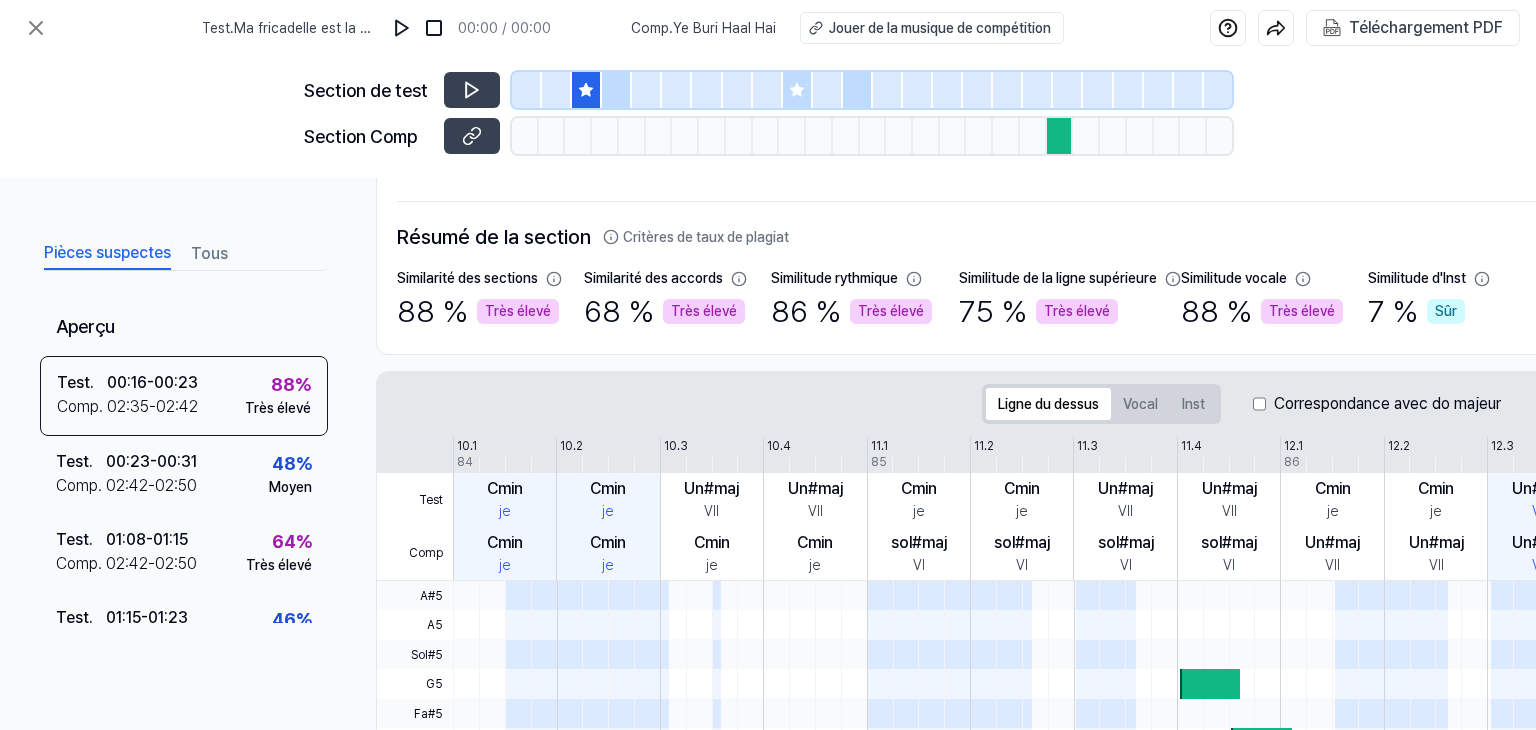 scroll, scrollTop: 0, scrollLeft: 0, axis: both 